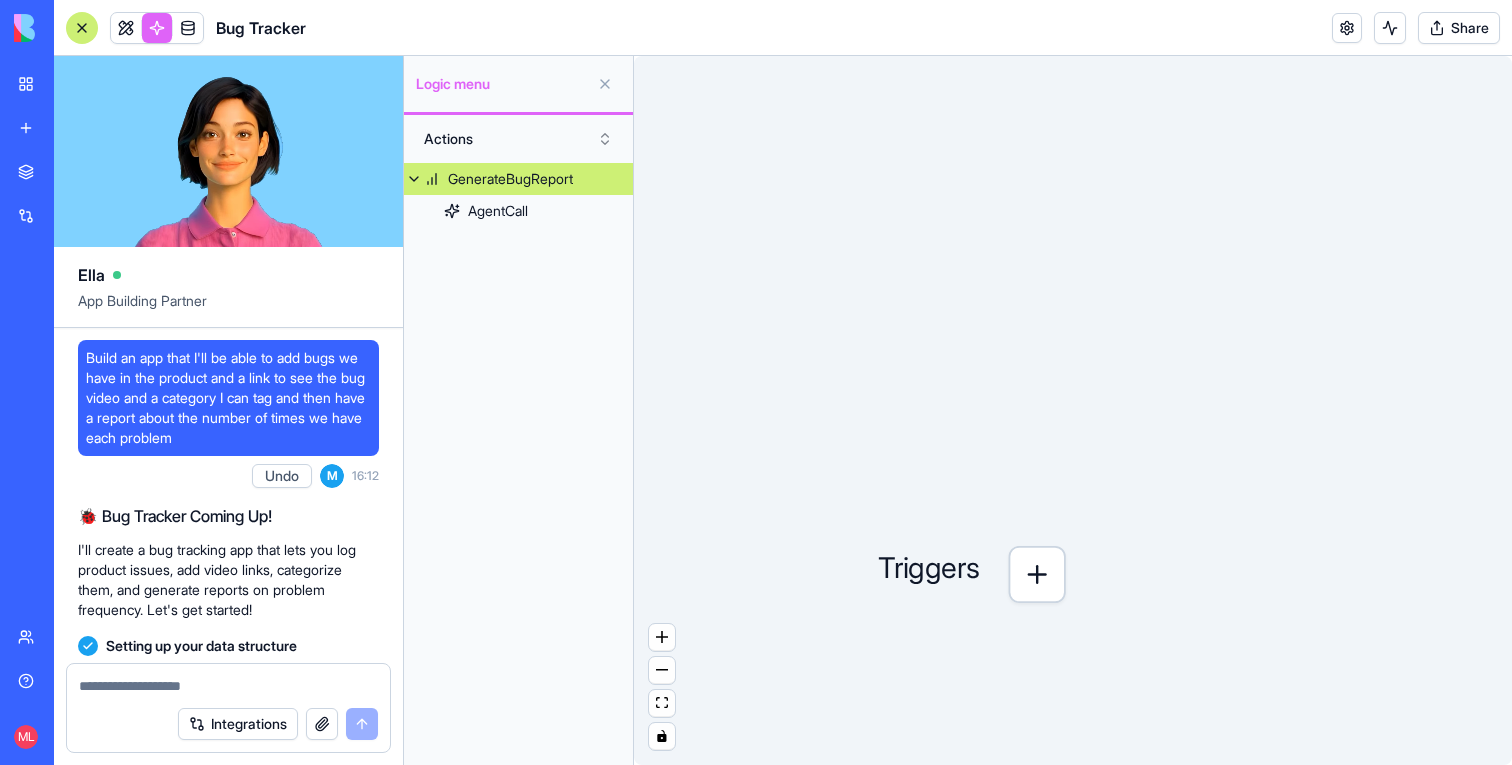 scroll, scrollTop: 0, scrollLeft: 0, axis: both 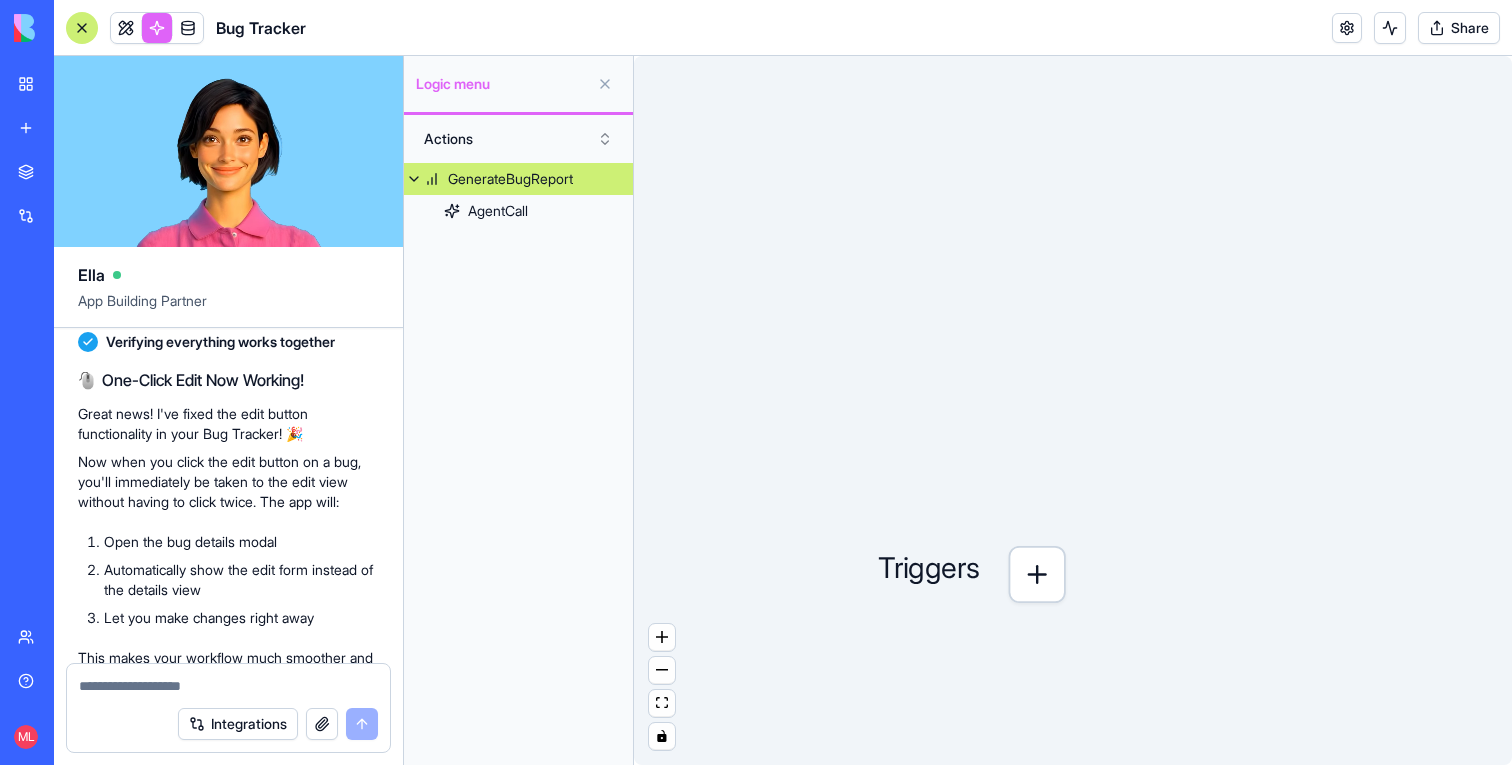 type 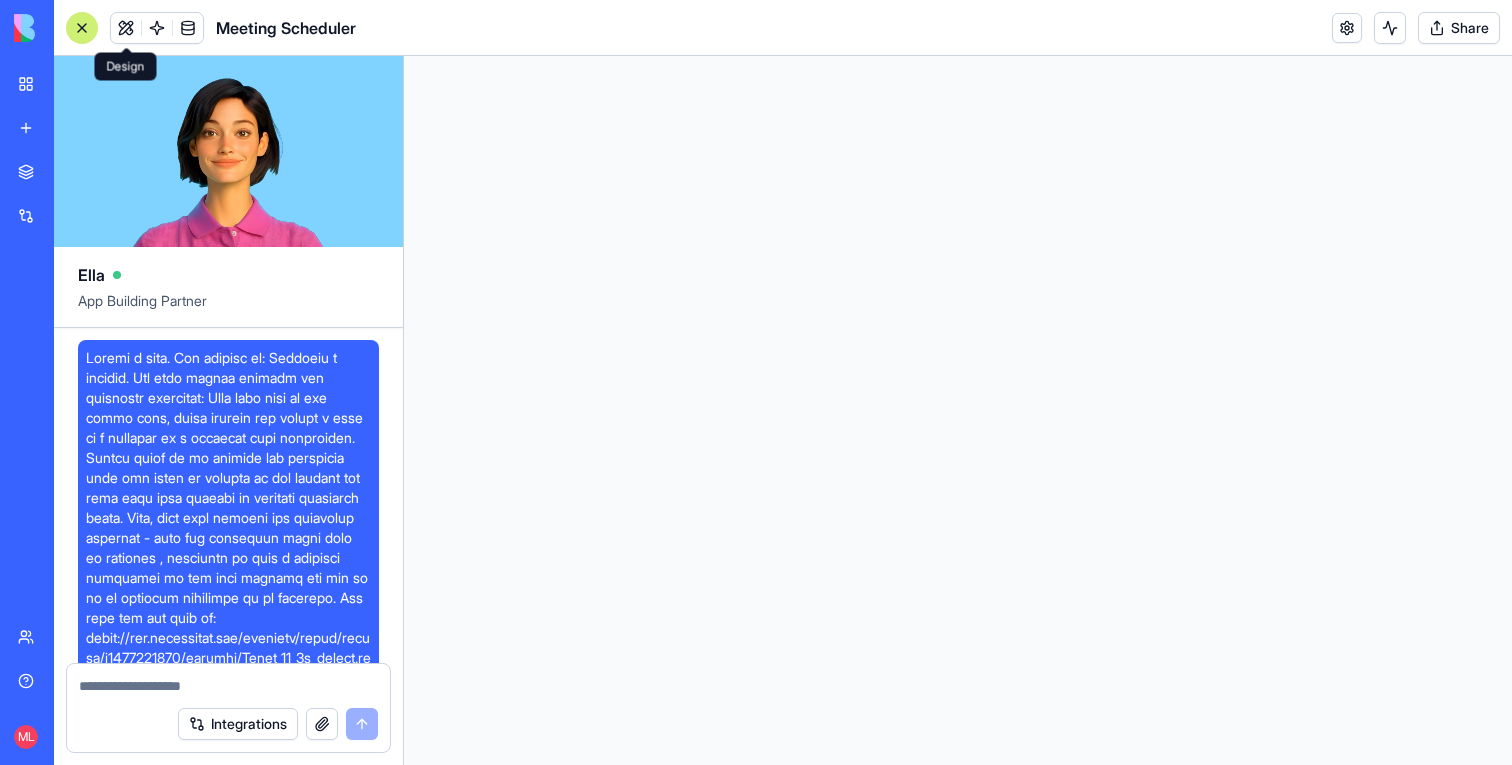 scroll, scrollTop: 0, scrollLeft: 0, axis: both 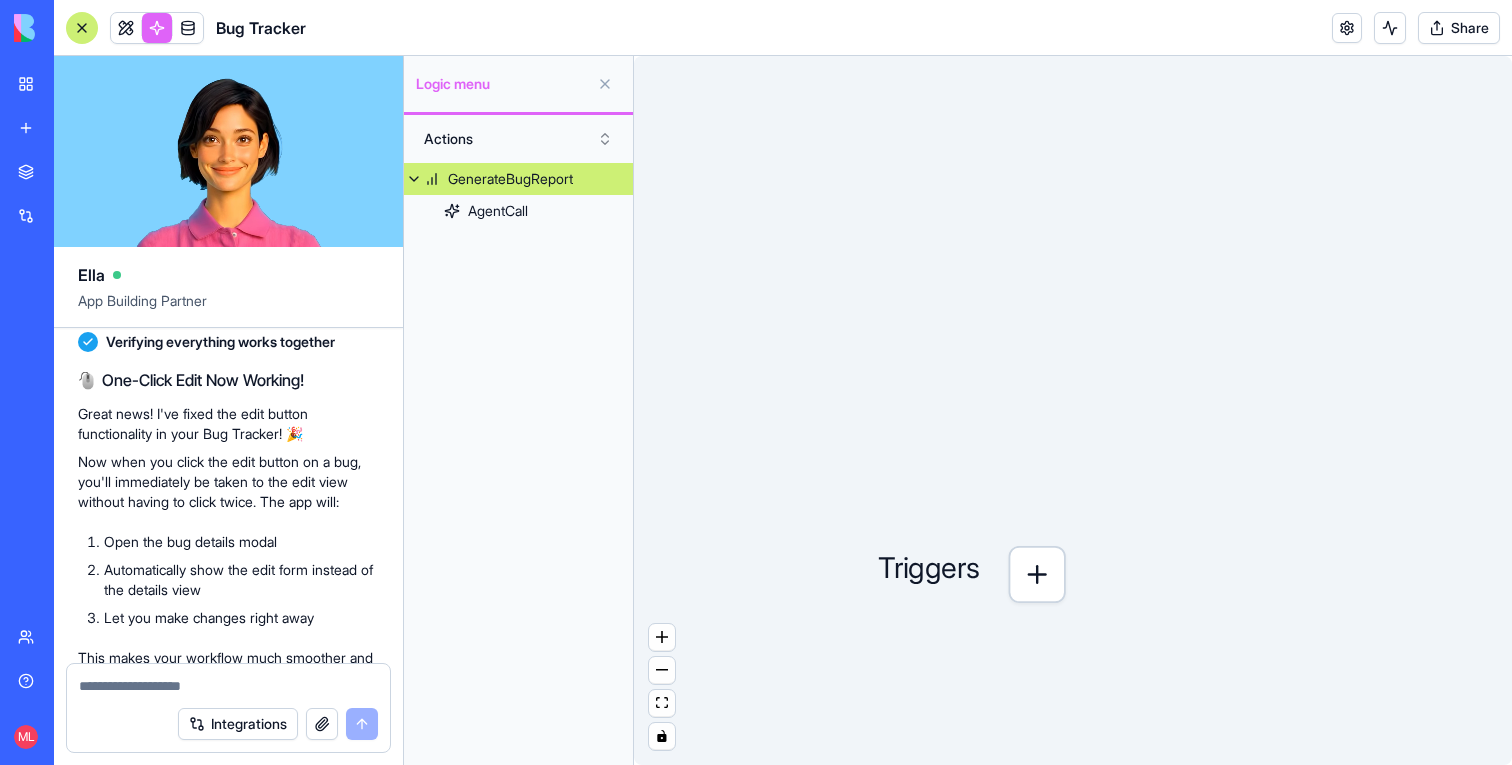 type 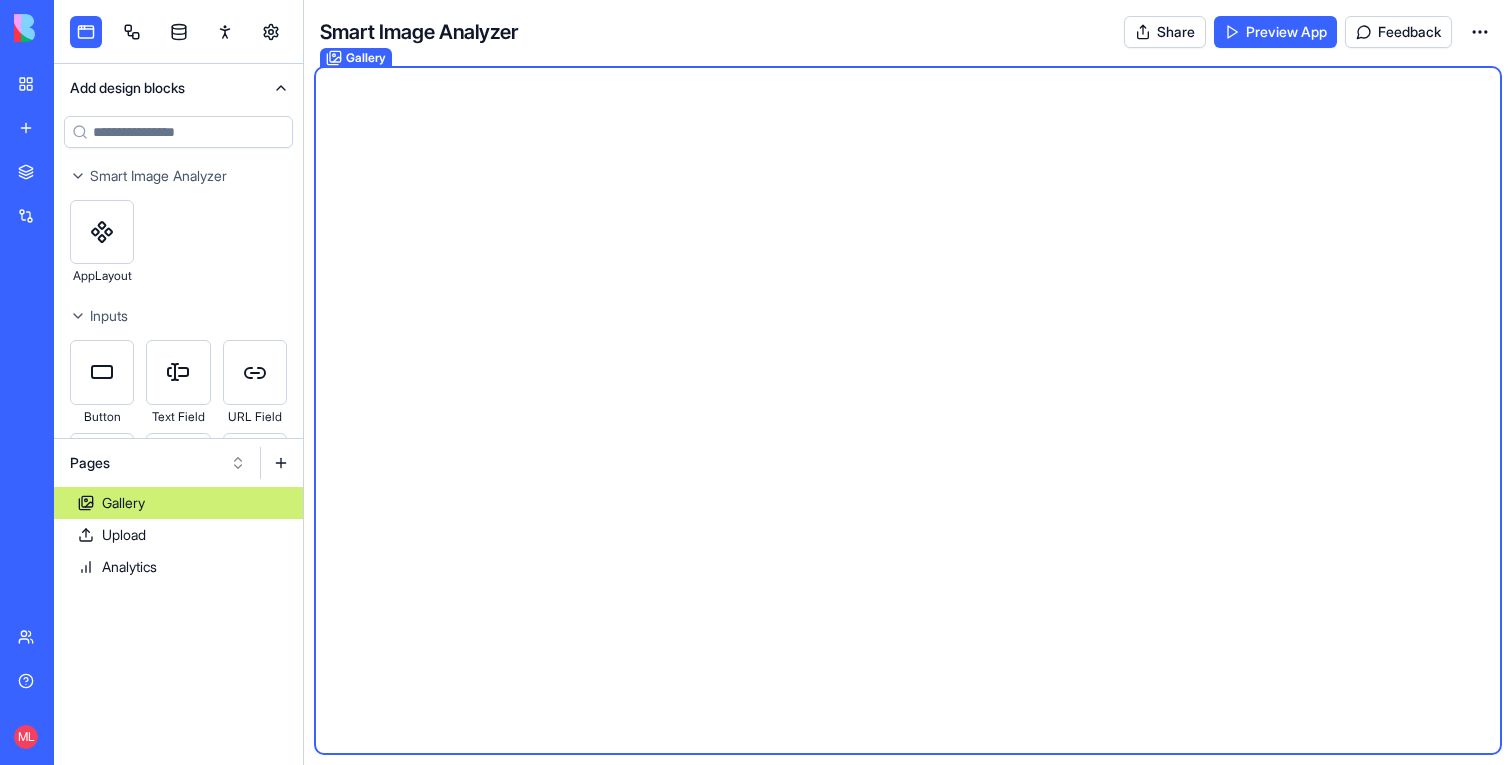 scroll, scrollTop: 0, scrollLeft: 0, axis: both 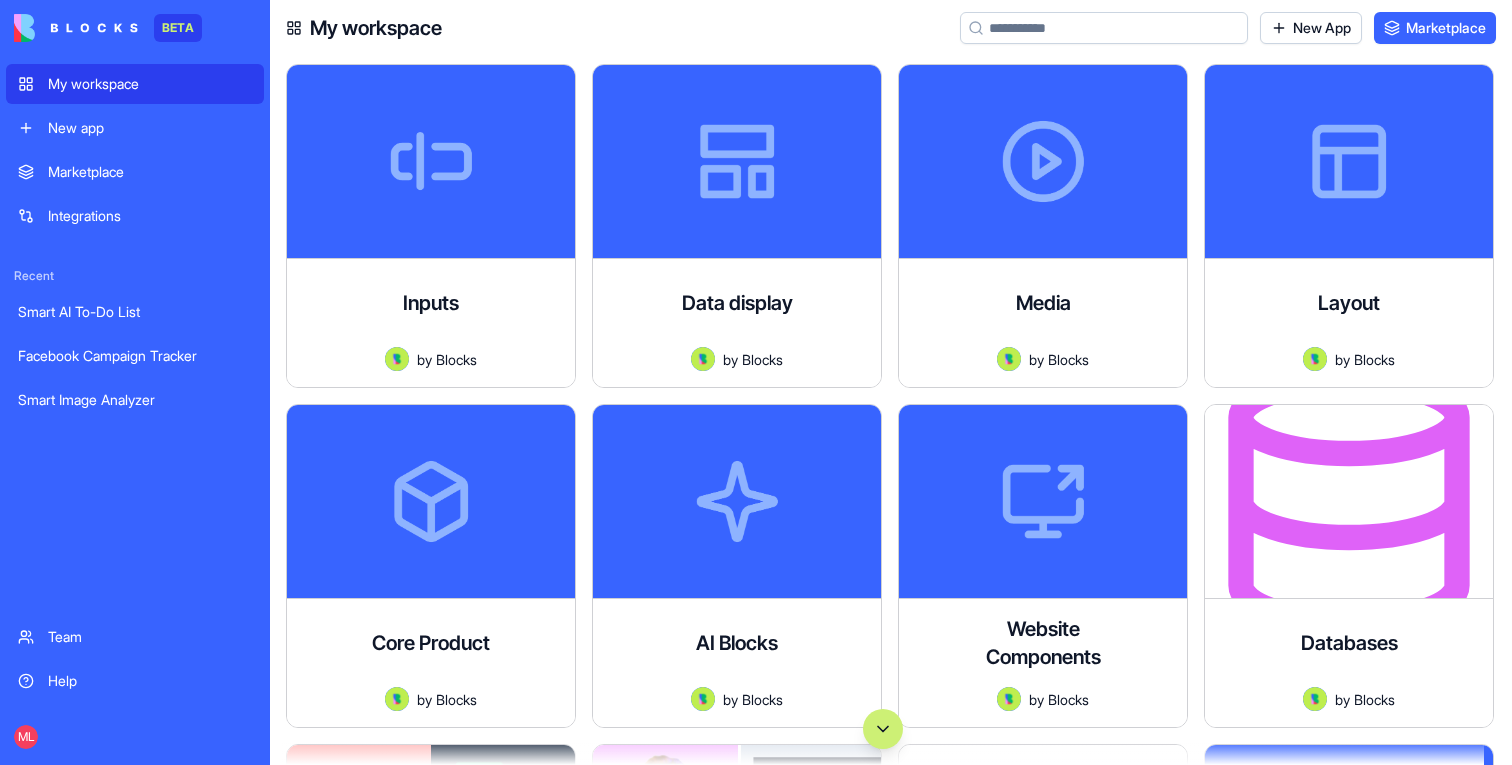 click on "New app" at bounding box center [150, 128] 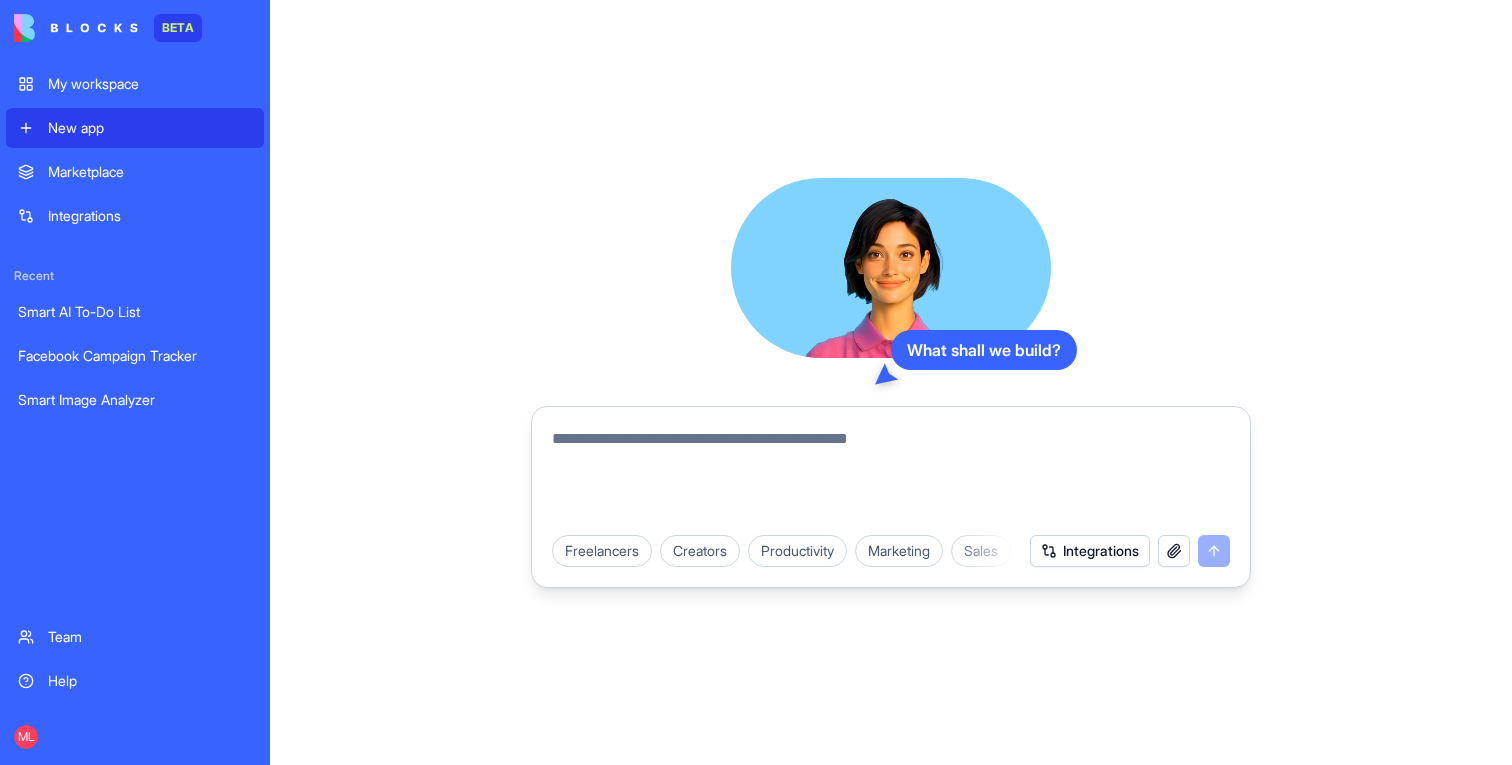 click at bounding box center [891, 475] 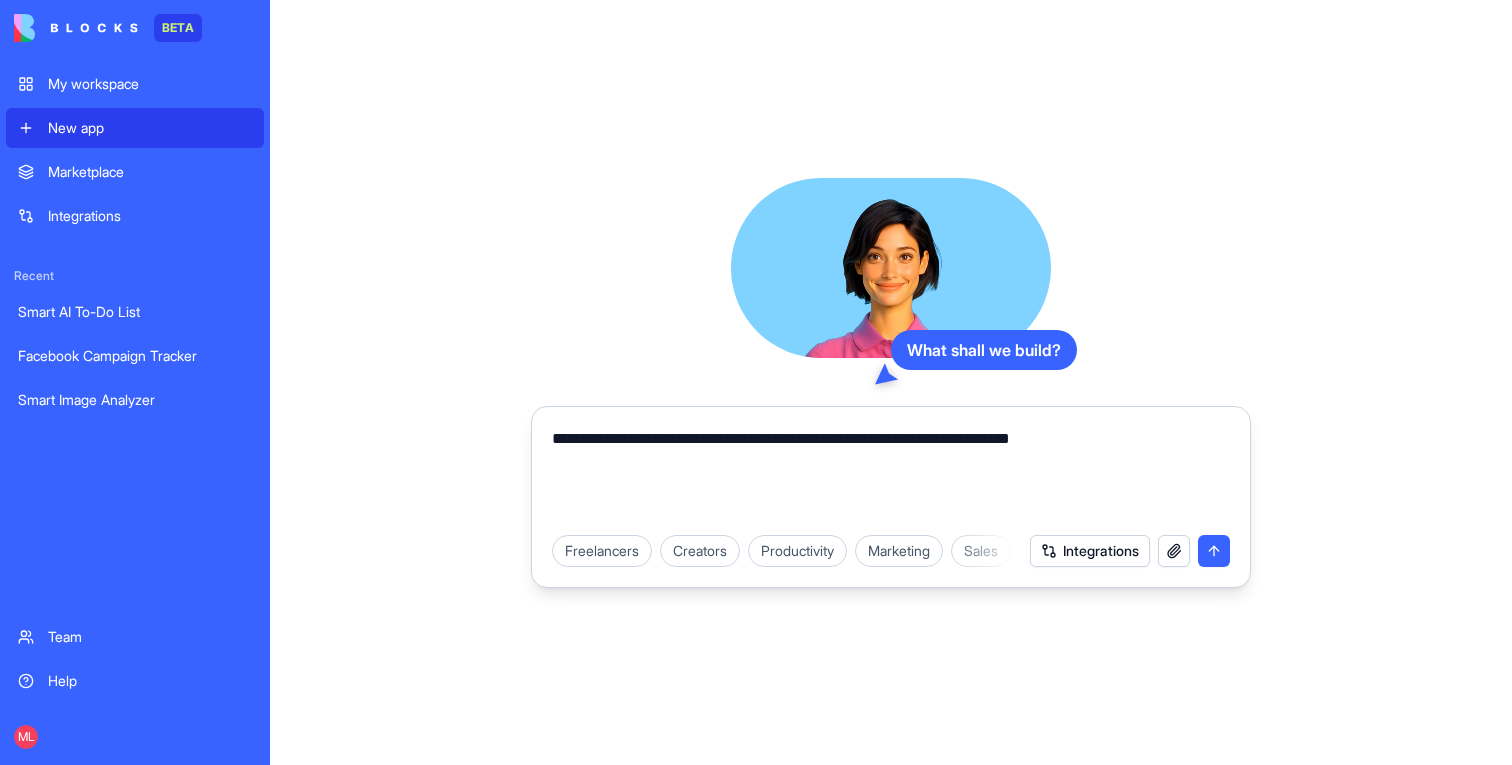 click on "**********" at bounding box center [891, 475] 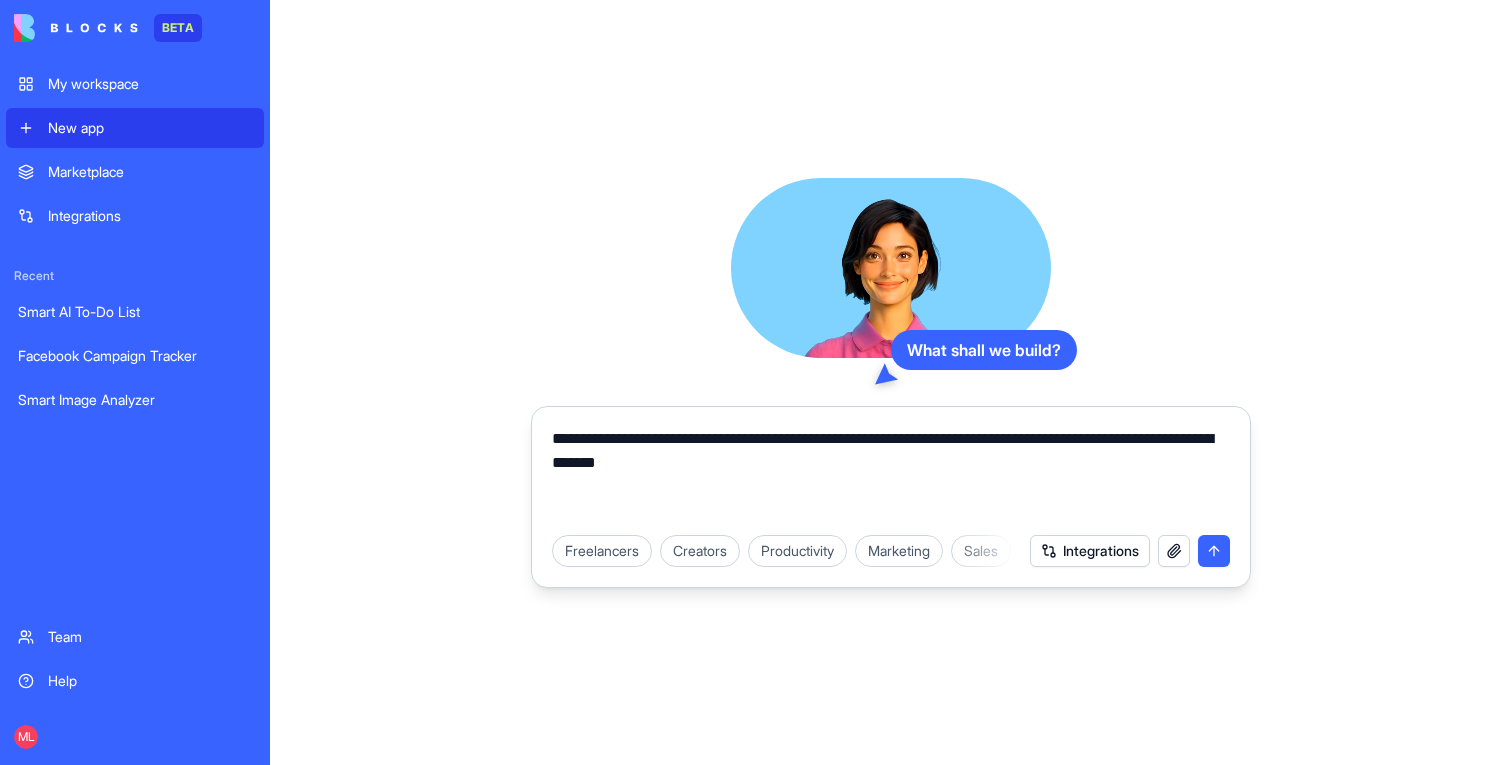click on "**********" at bounding box center (891, 475) 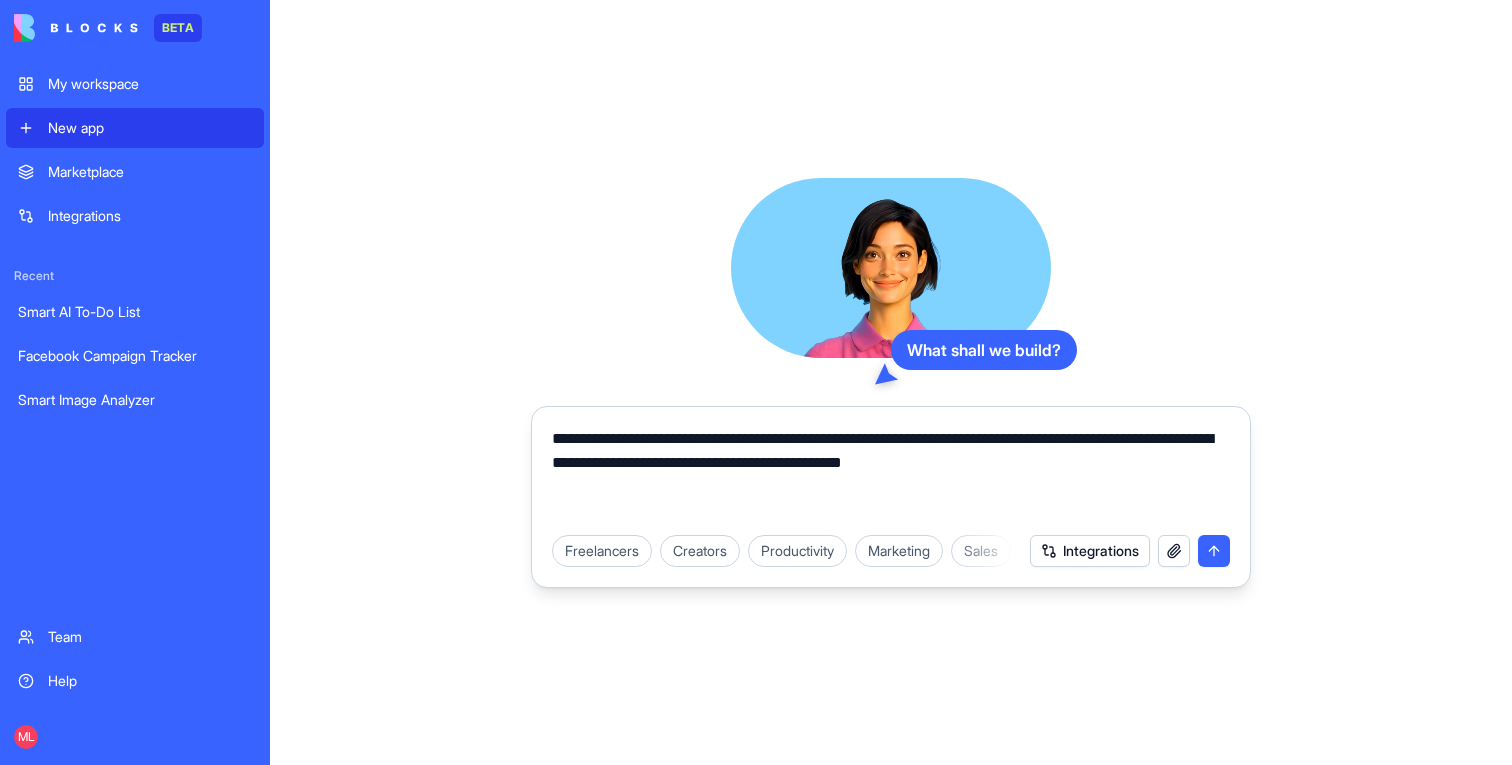 type on "**********" 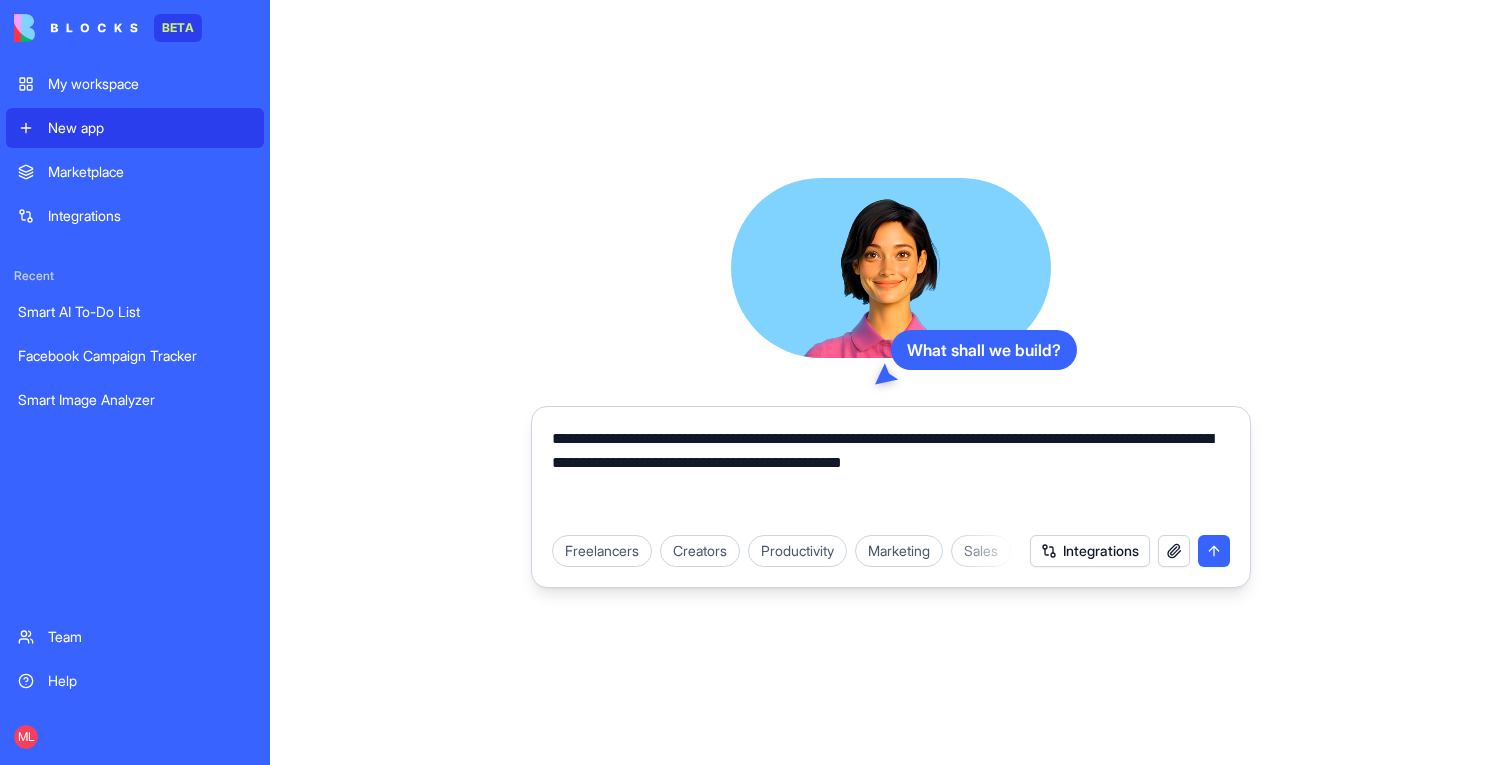 click at bounding box center (1174, 551) 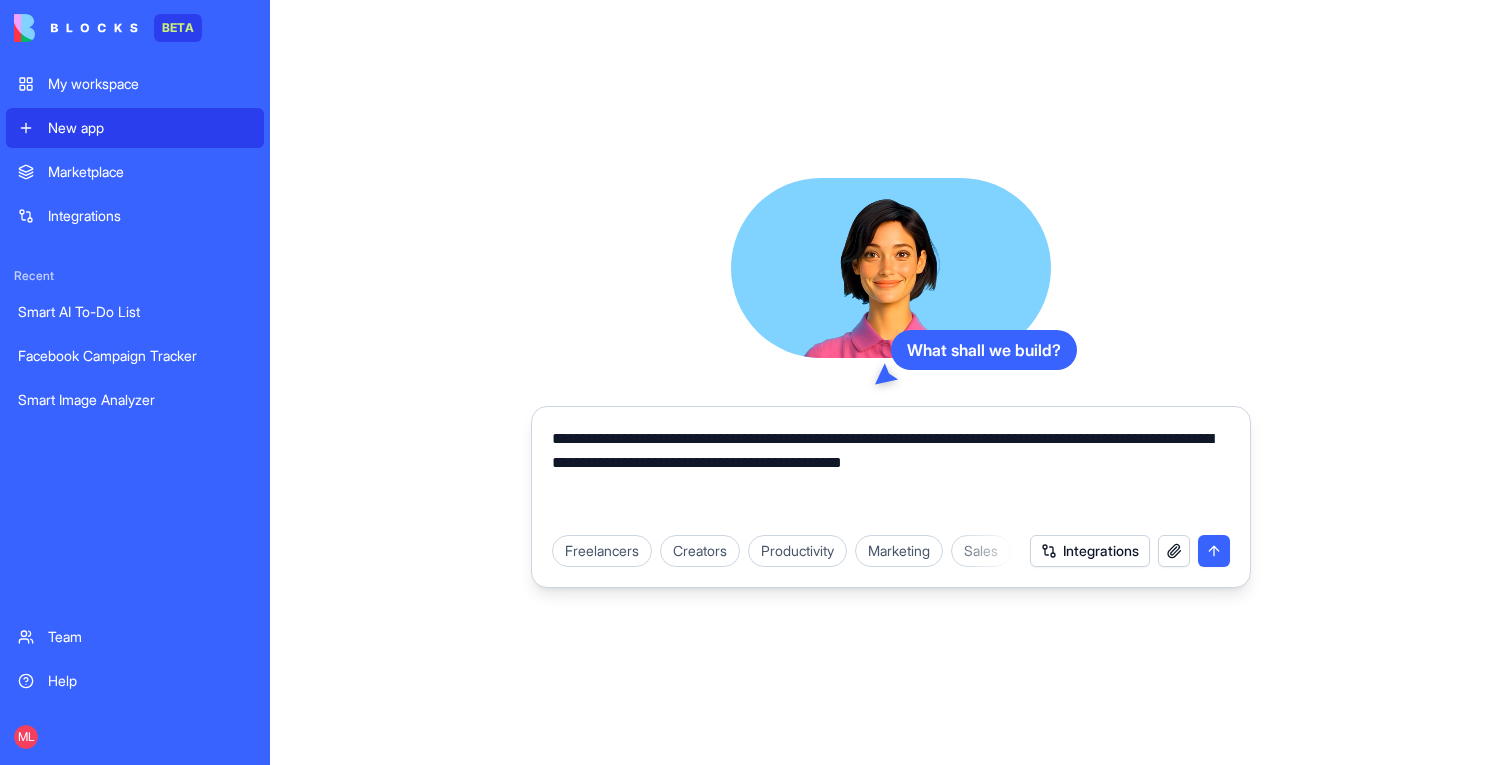click on "Integrations" at bounding box center (1090, 551) 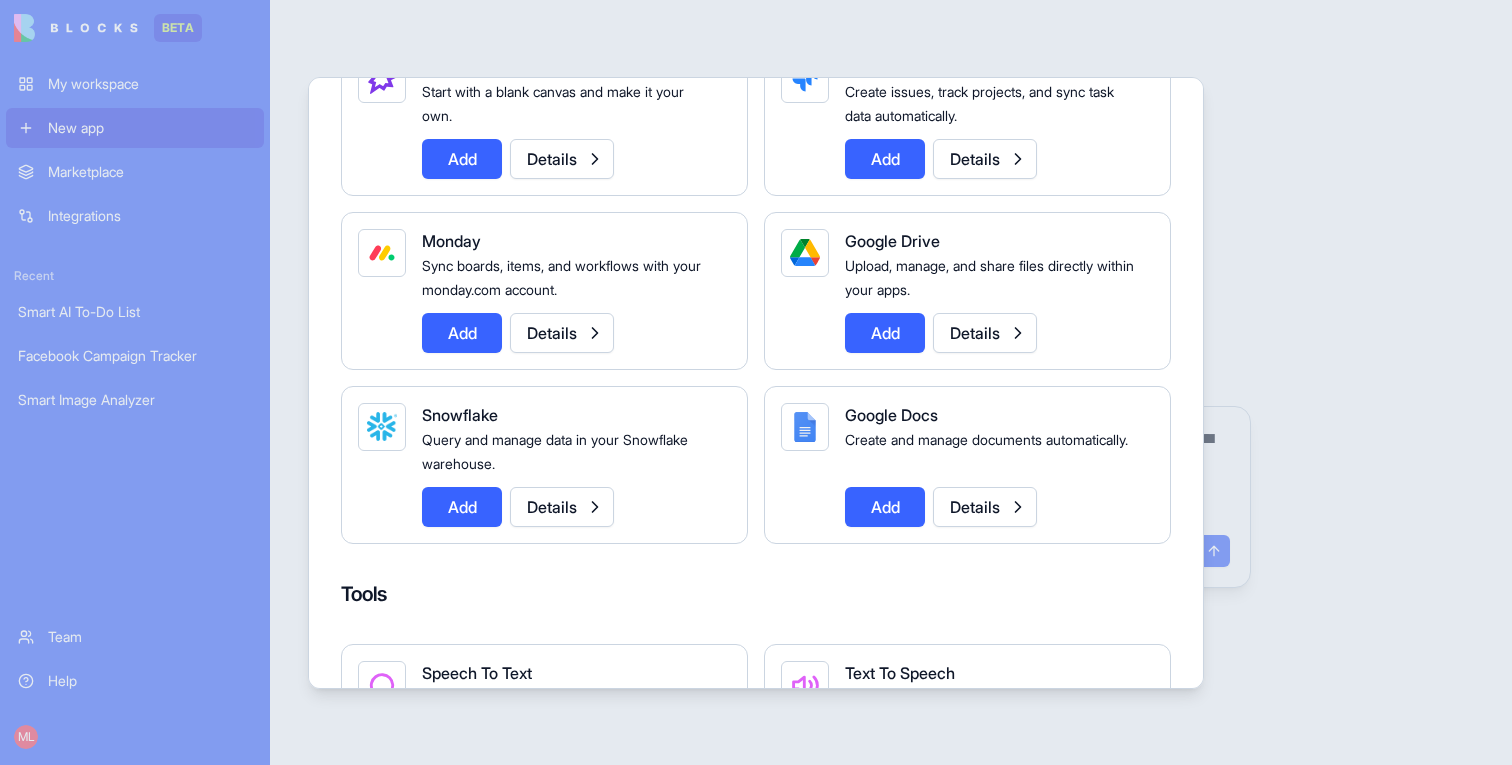 scroll, scrollTop: 1722, scrollLeft: 0, axis: vertical 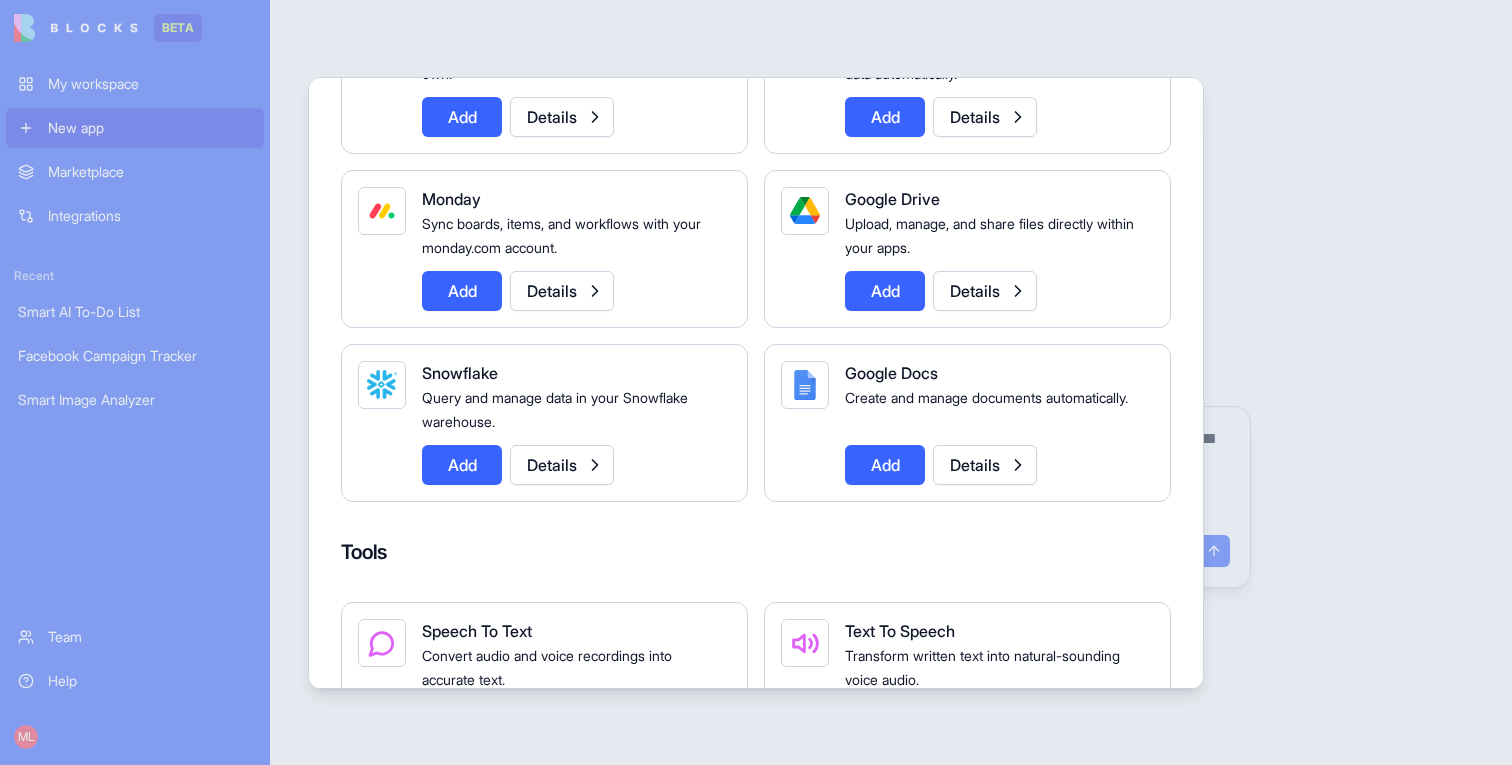 click on "Add" at bounding box center (462, 465) 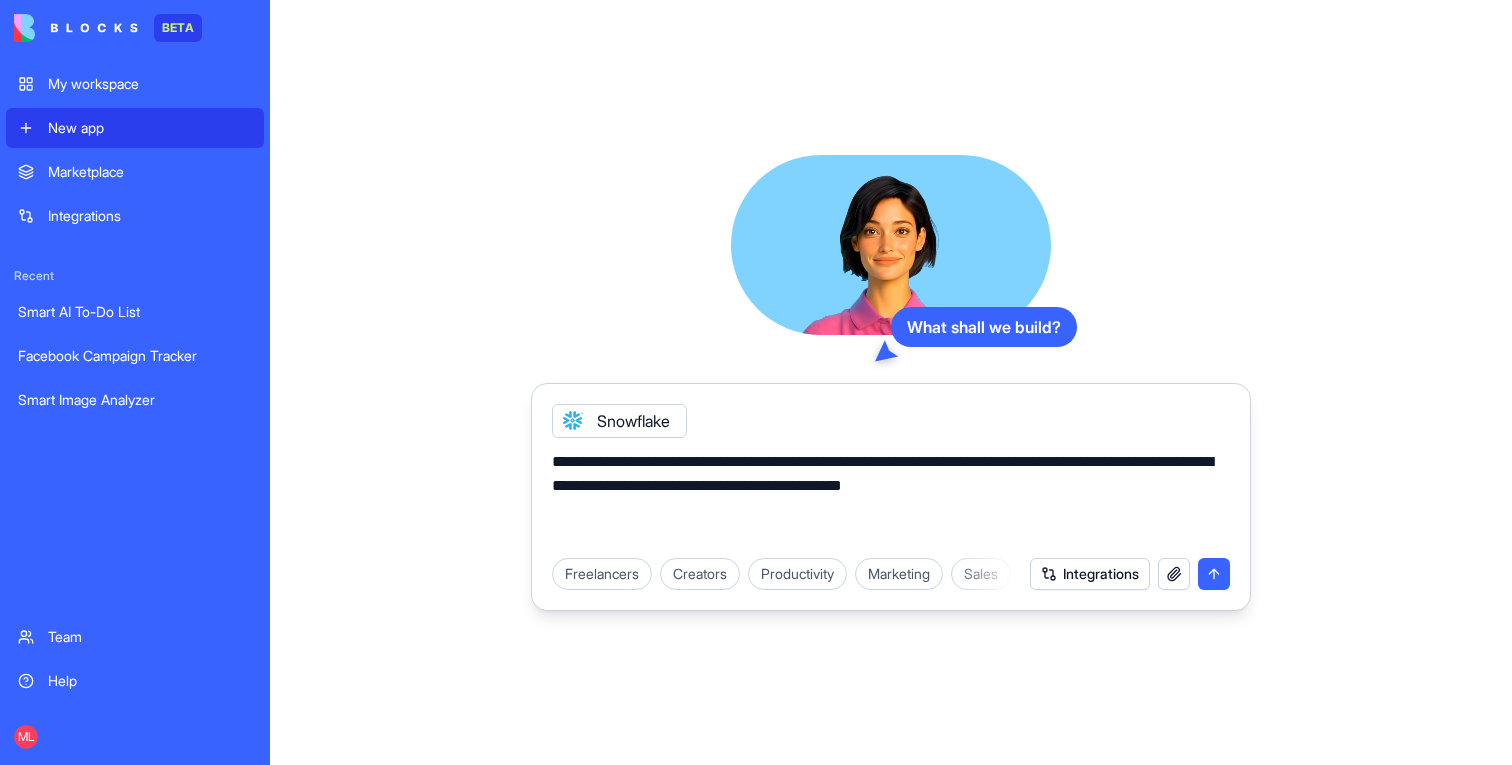 click at bounding box center [1214, 574] 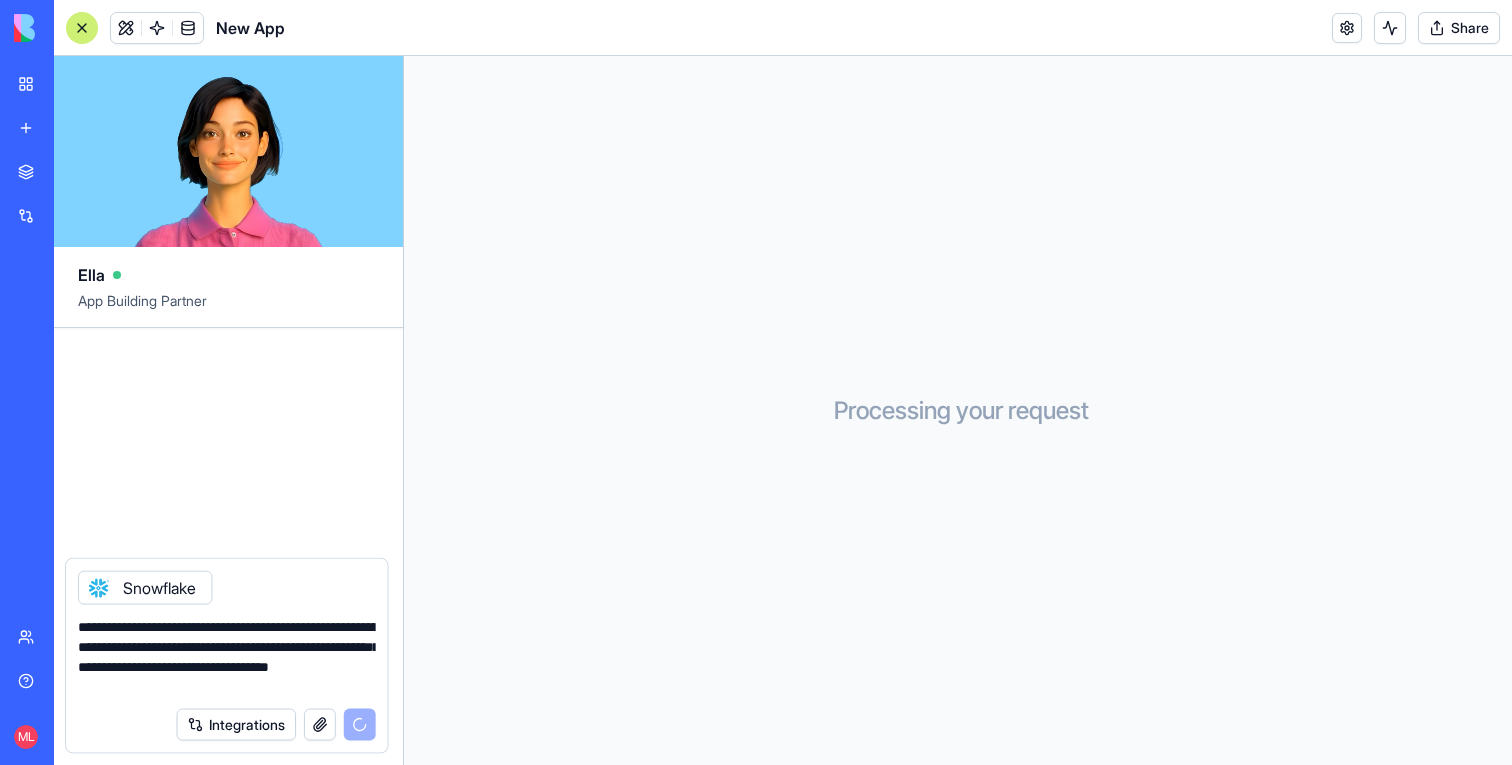 type 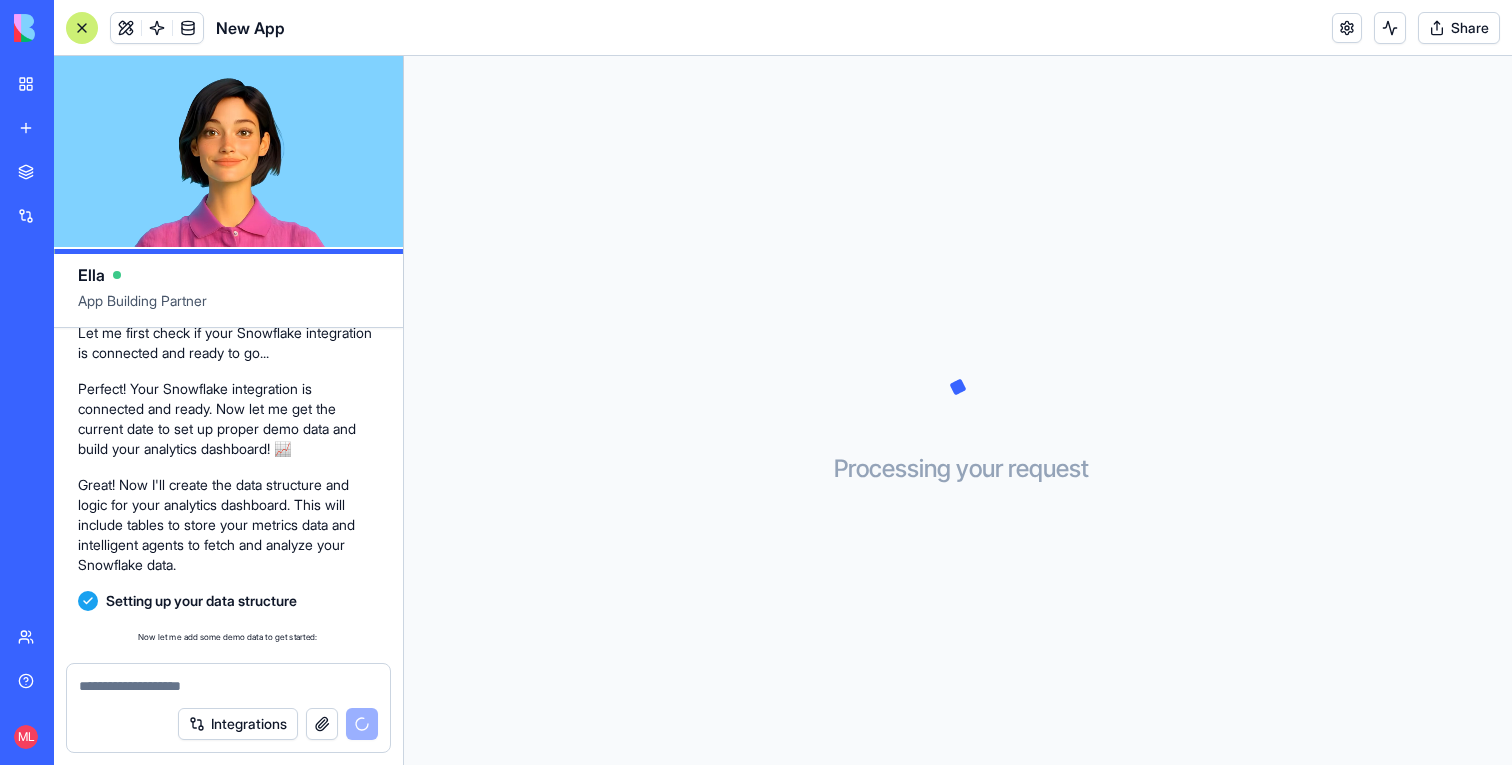 scroll, scrollTop: 565, scrollLeft: 0, axis: vertical 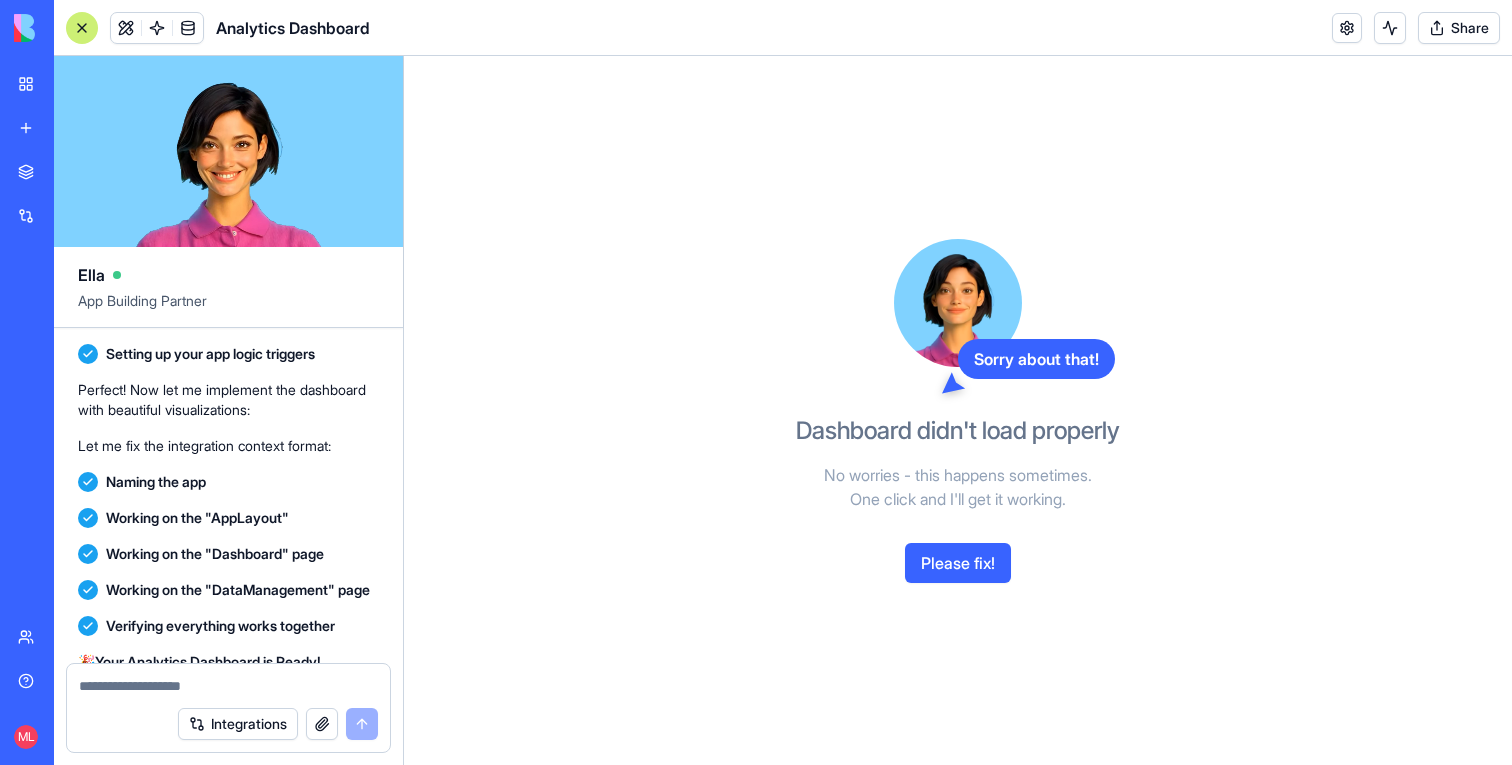 click on "Please fix!" at bounding box center (958, 563) 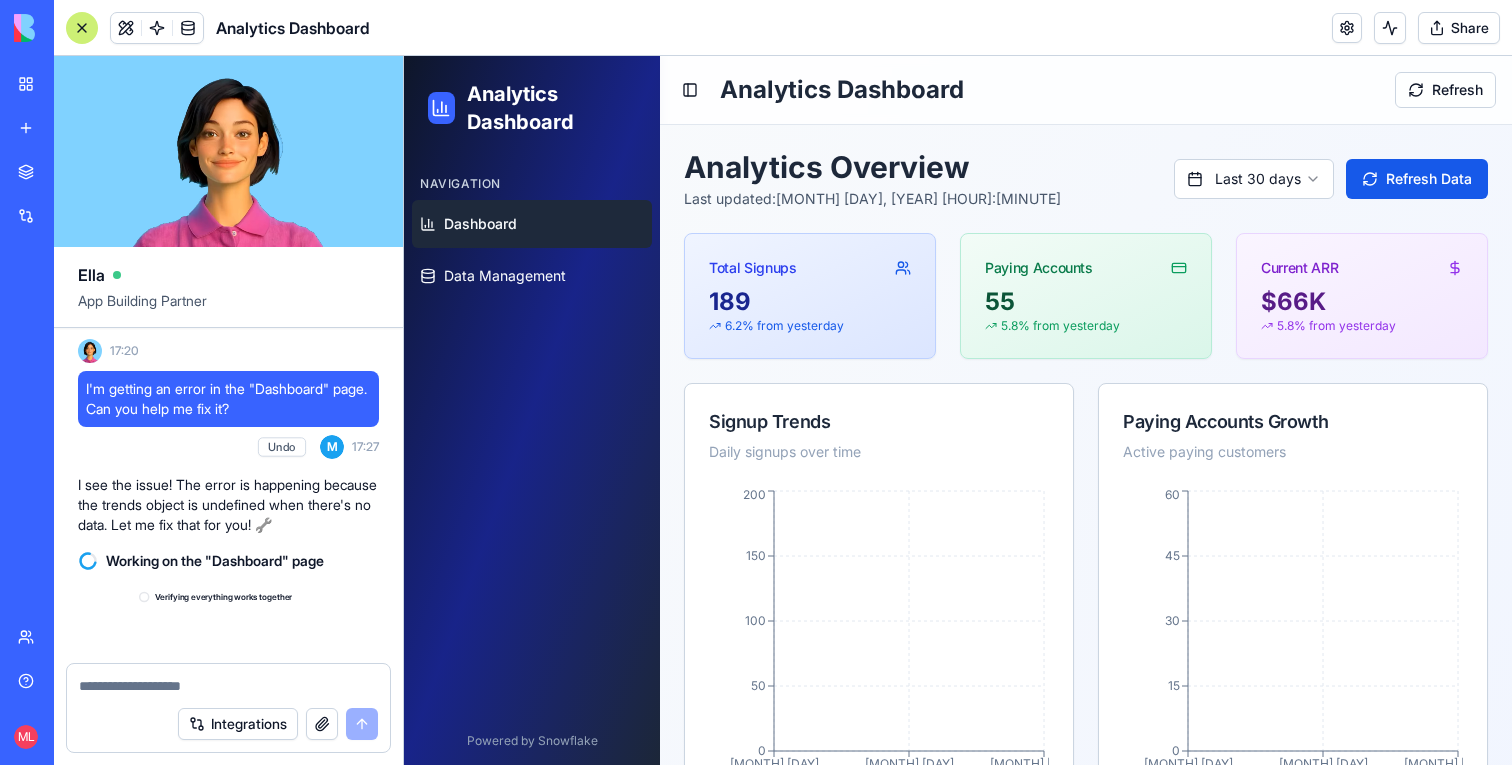 scroll, scrollTop: 1753, scrollLeft: 0, axis: vertical 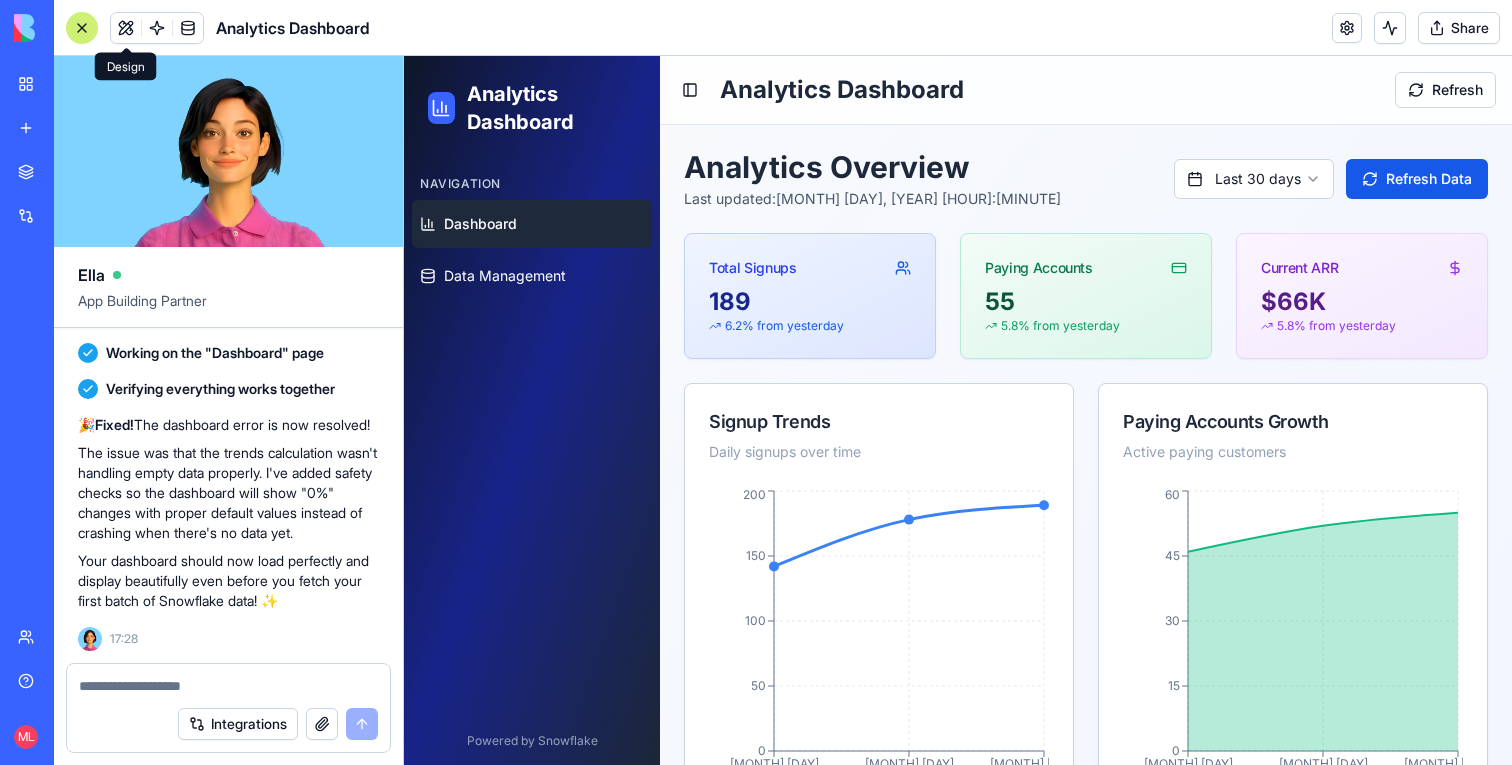 click at bounding box center [82, 28] 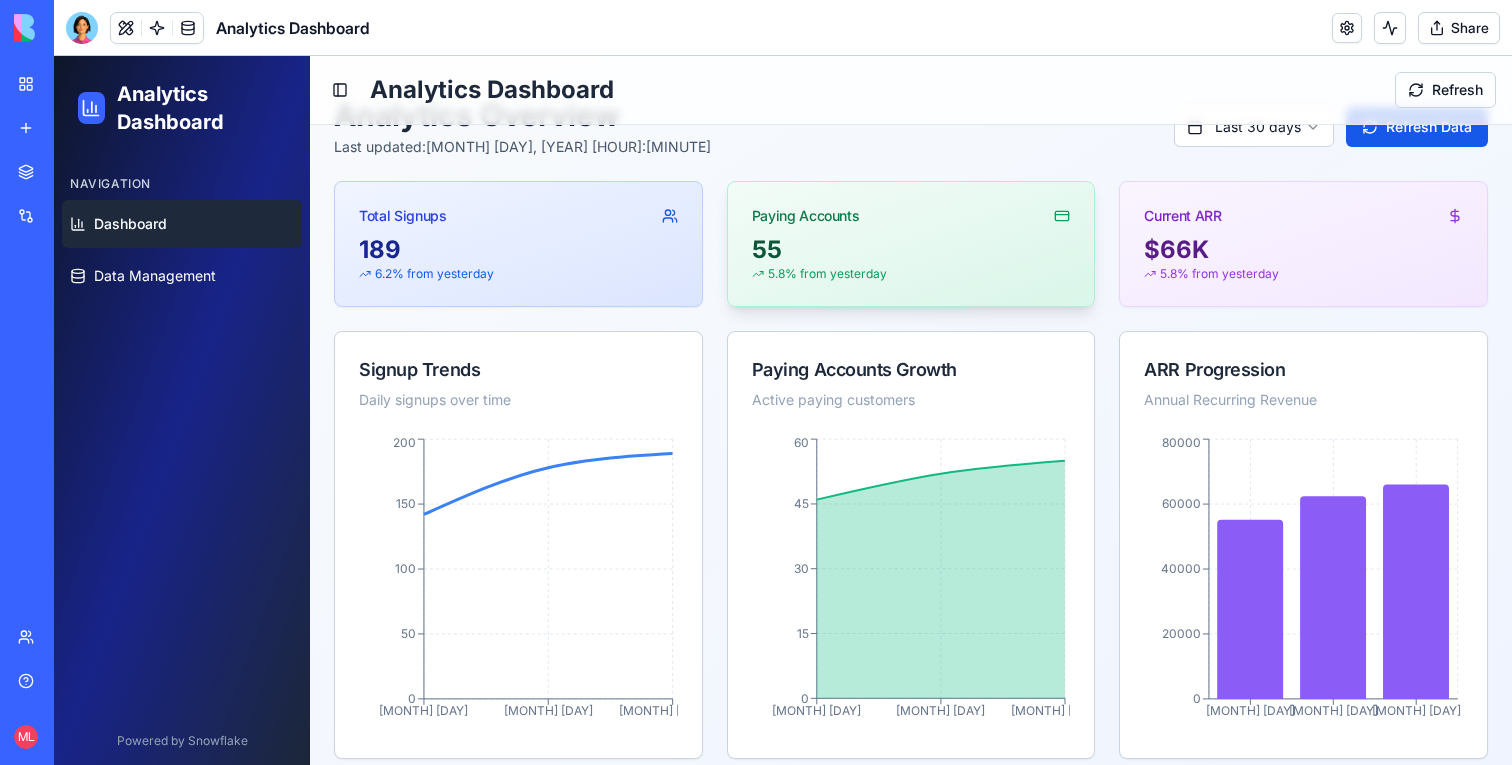 scroll, scrollTop: 70, scrollLeft: 0, axis: vertical 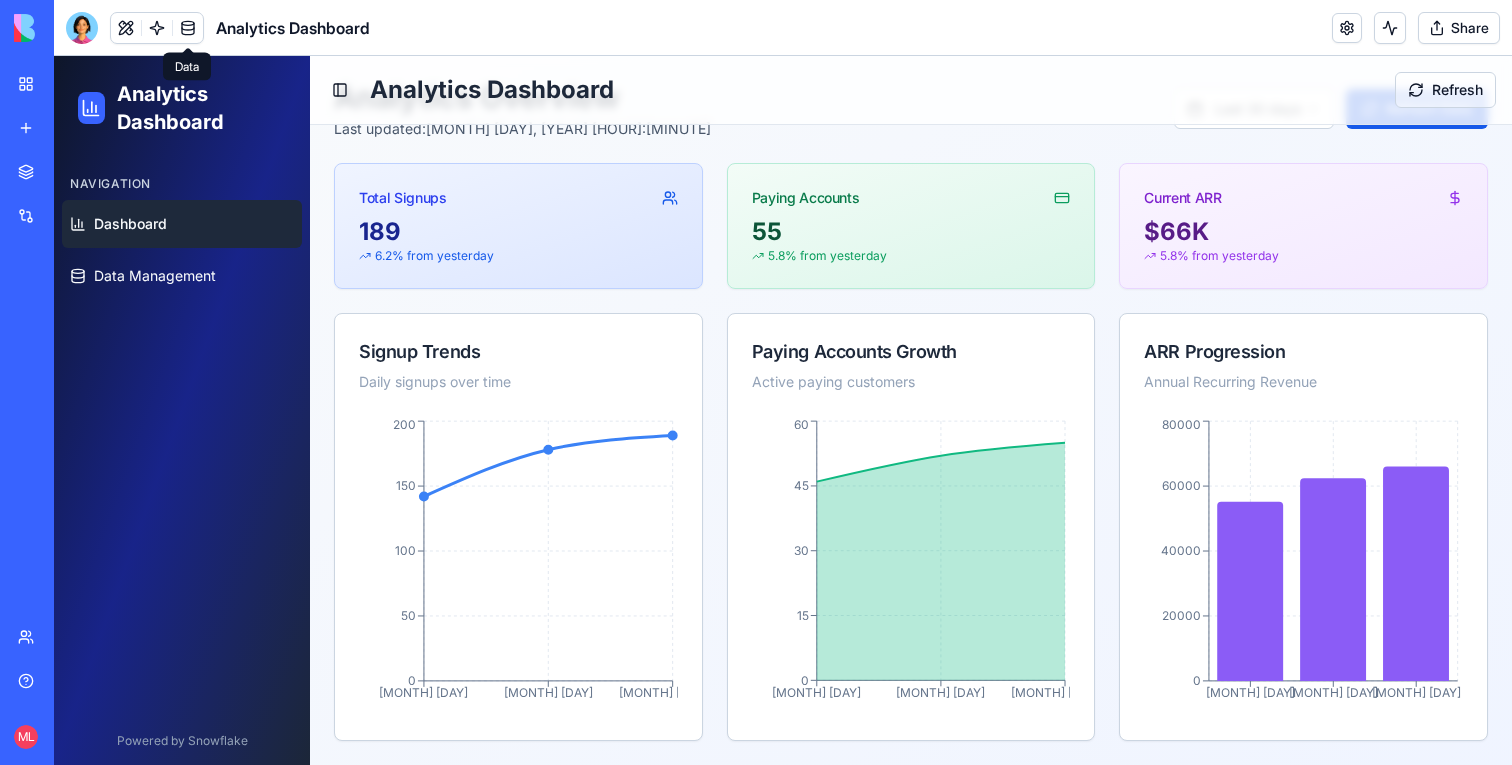 click at bounding box center (188, 28) 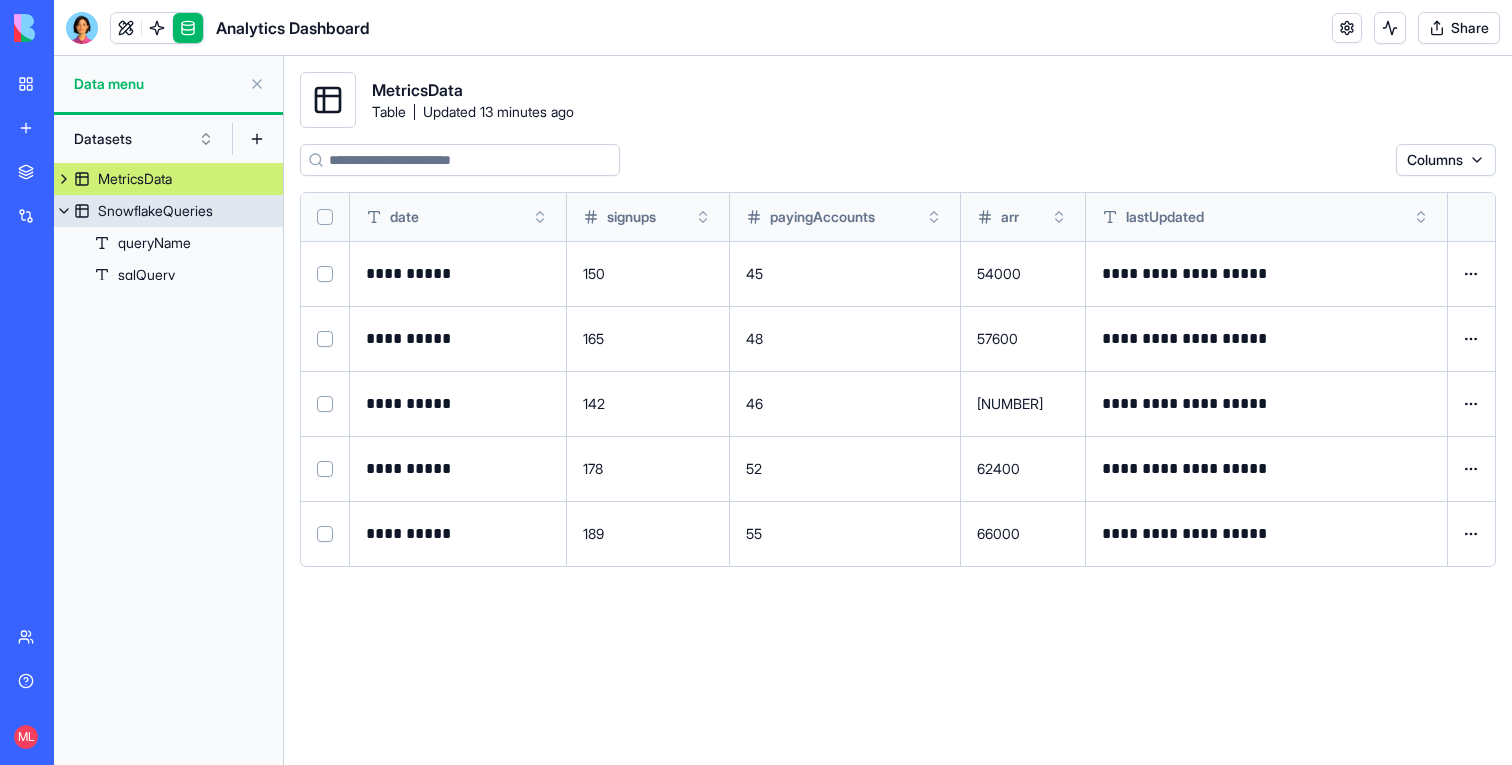 click on "SnowflakeQueries" at bounding box center [168, 211] 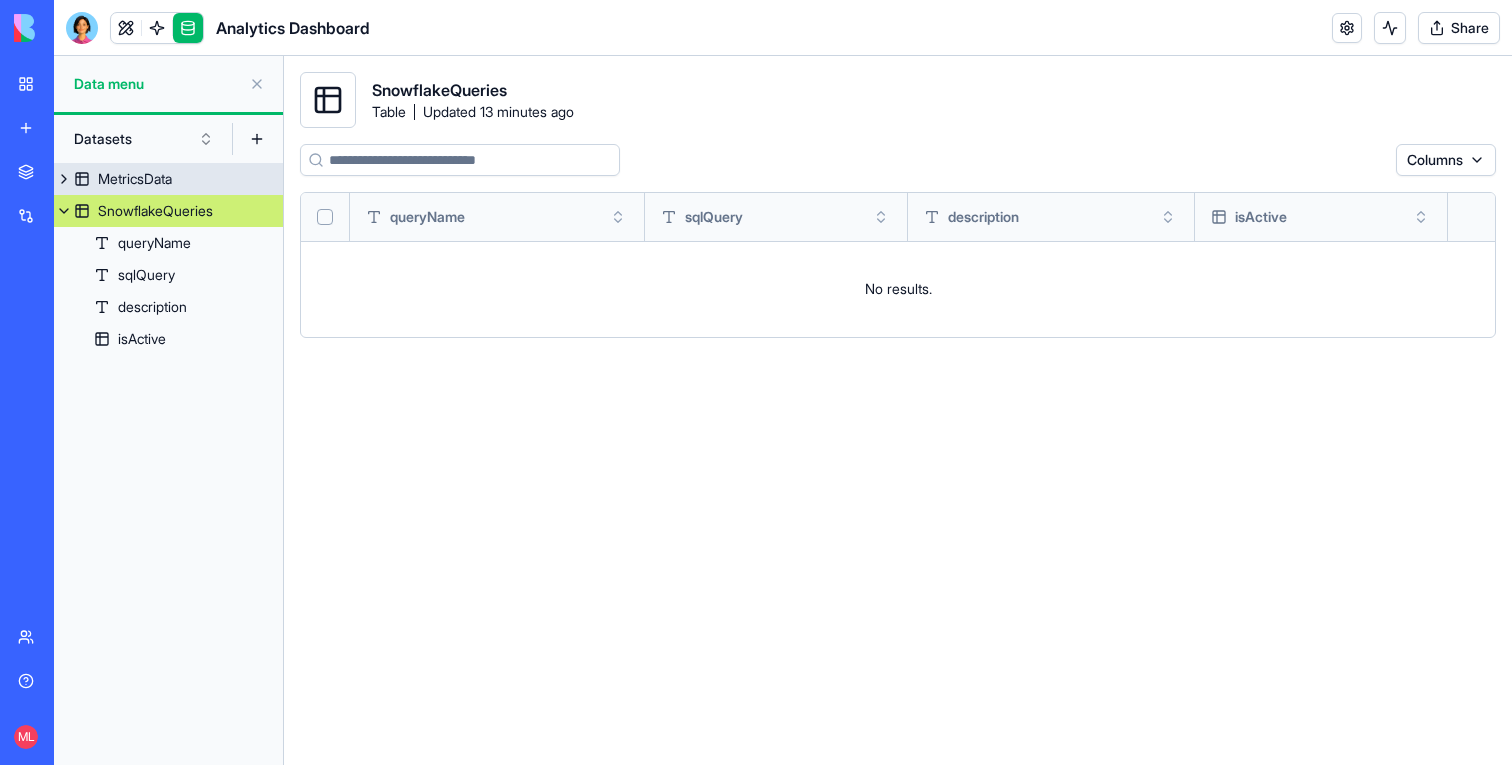 click on "MetricsData" at bounding box center (168, 179) 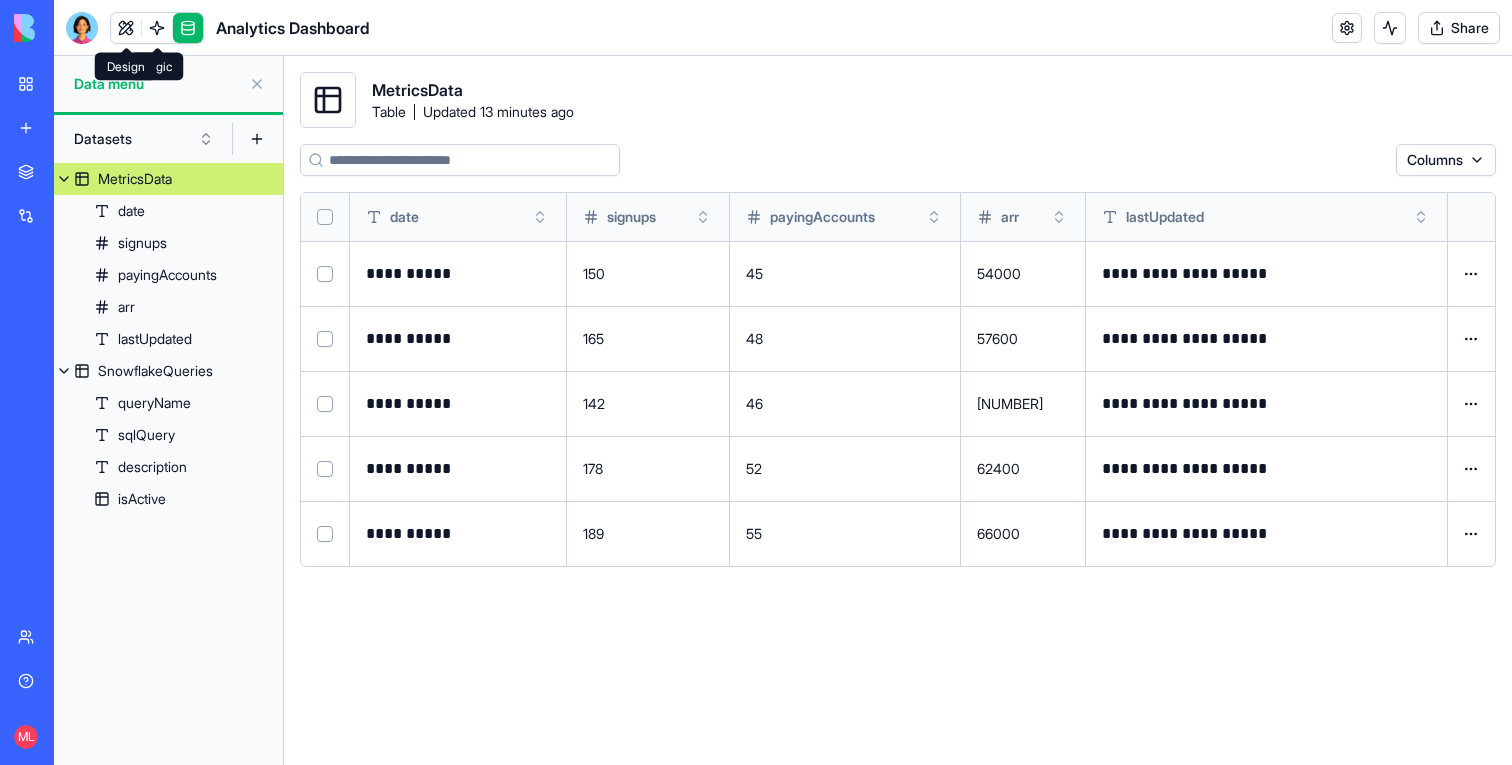 click at bounding box center [126, 28] 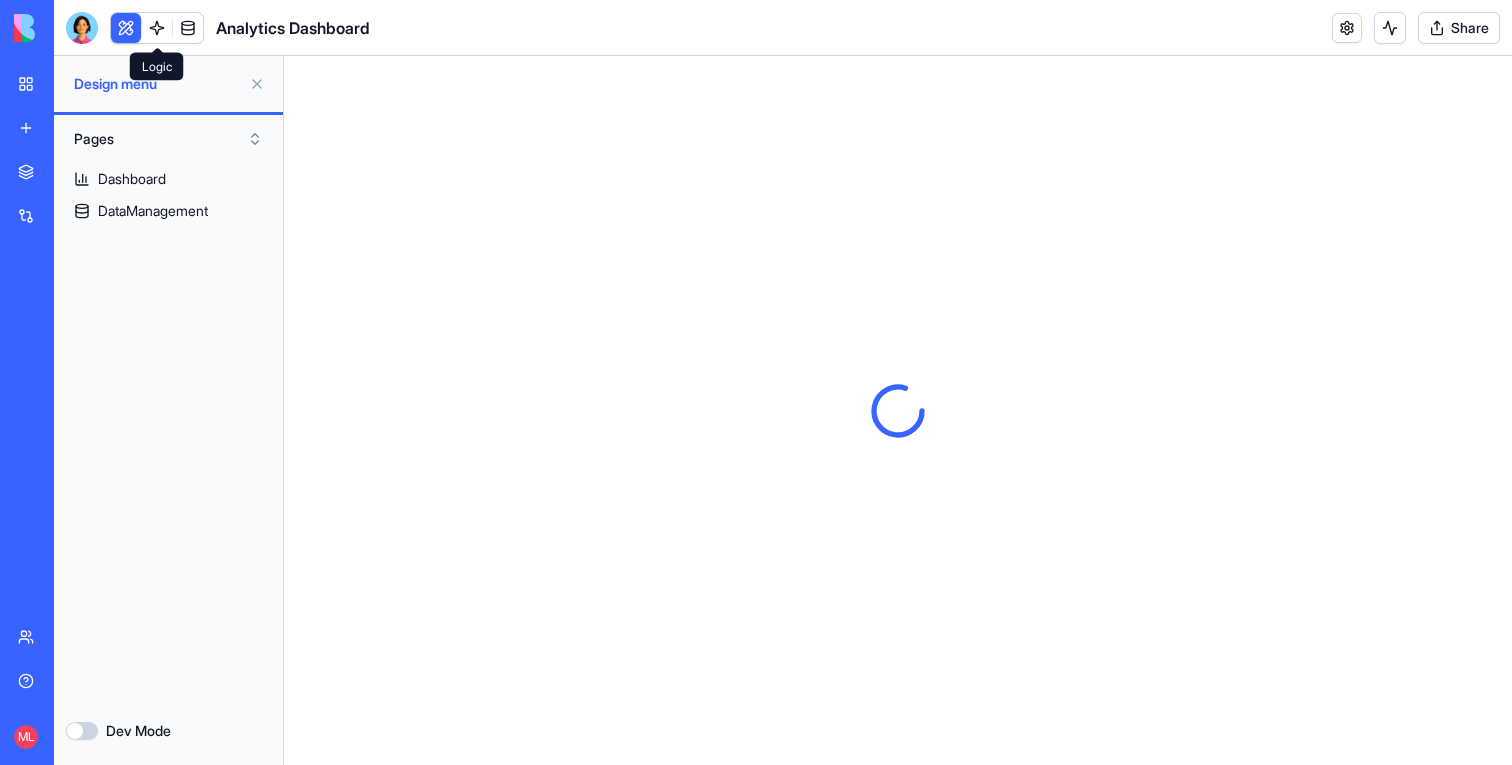scroll, scrollTop: 0, scrollLeft: 0, axis: both 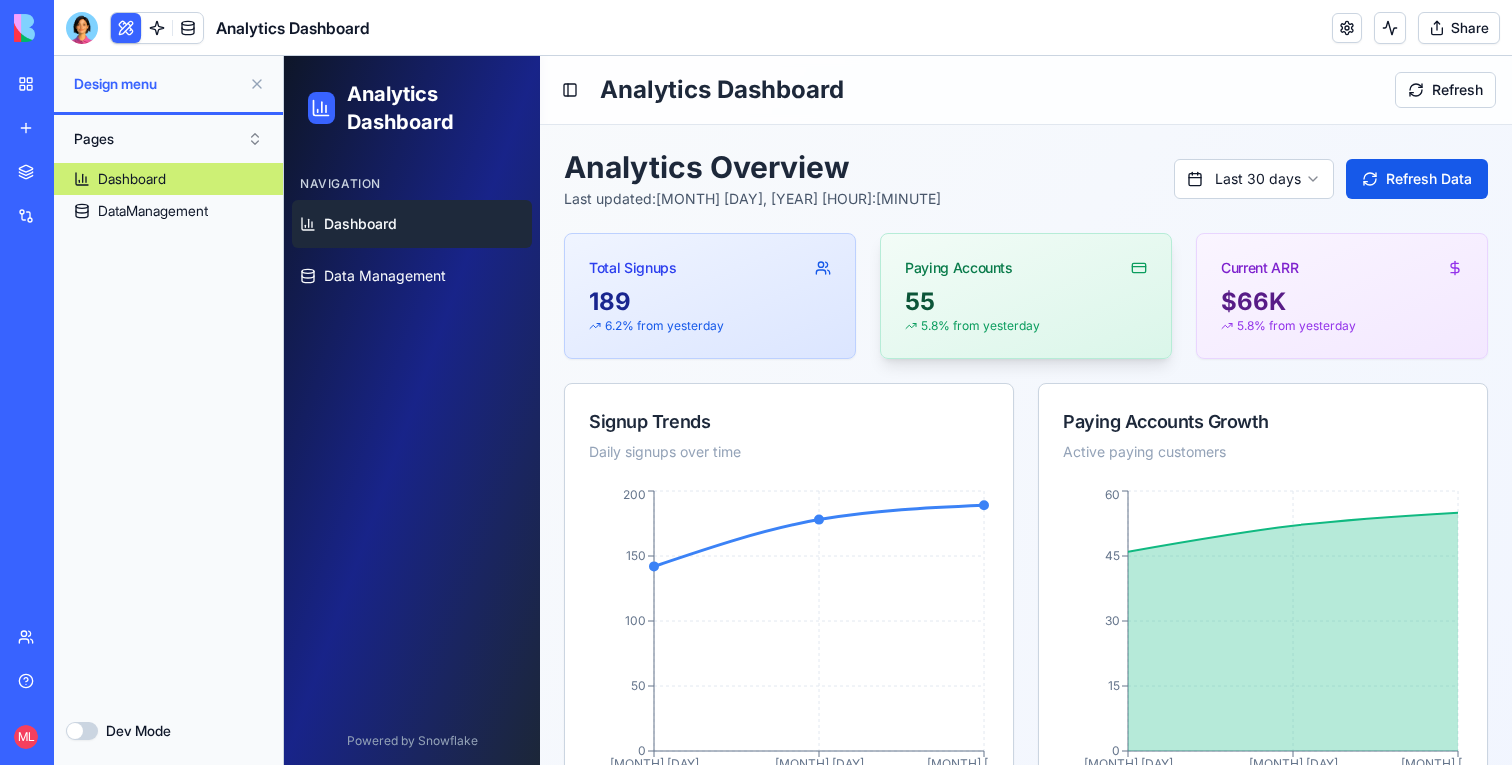click on "55" at bounding box center (1026, 302) 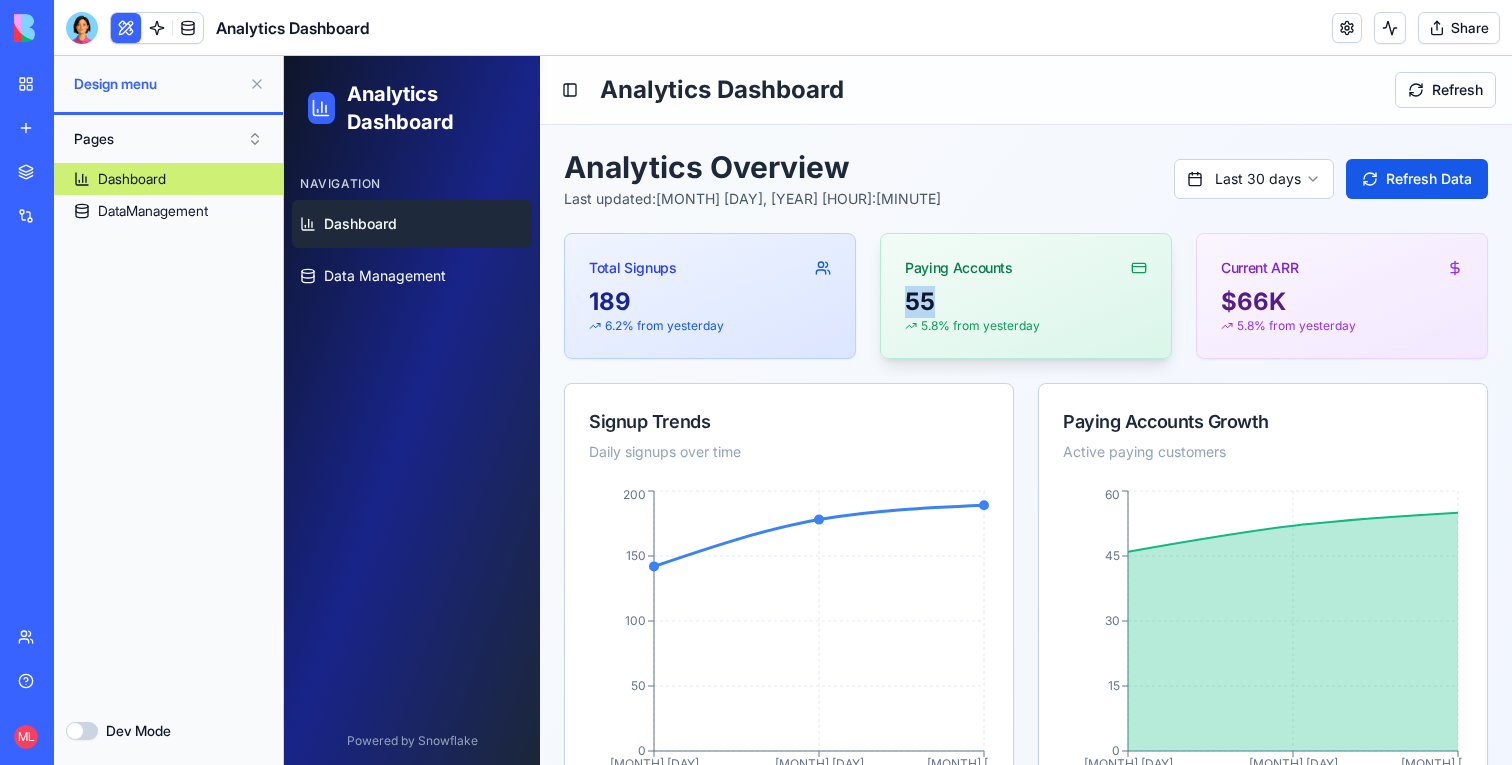 click on "55" at bounding box center (1026, 302) 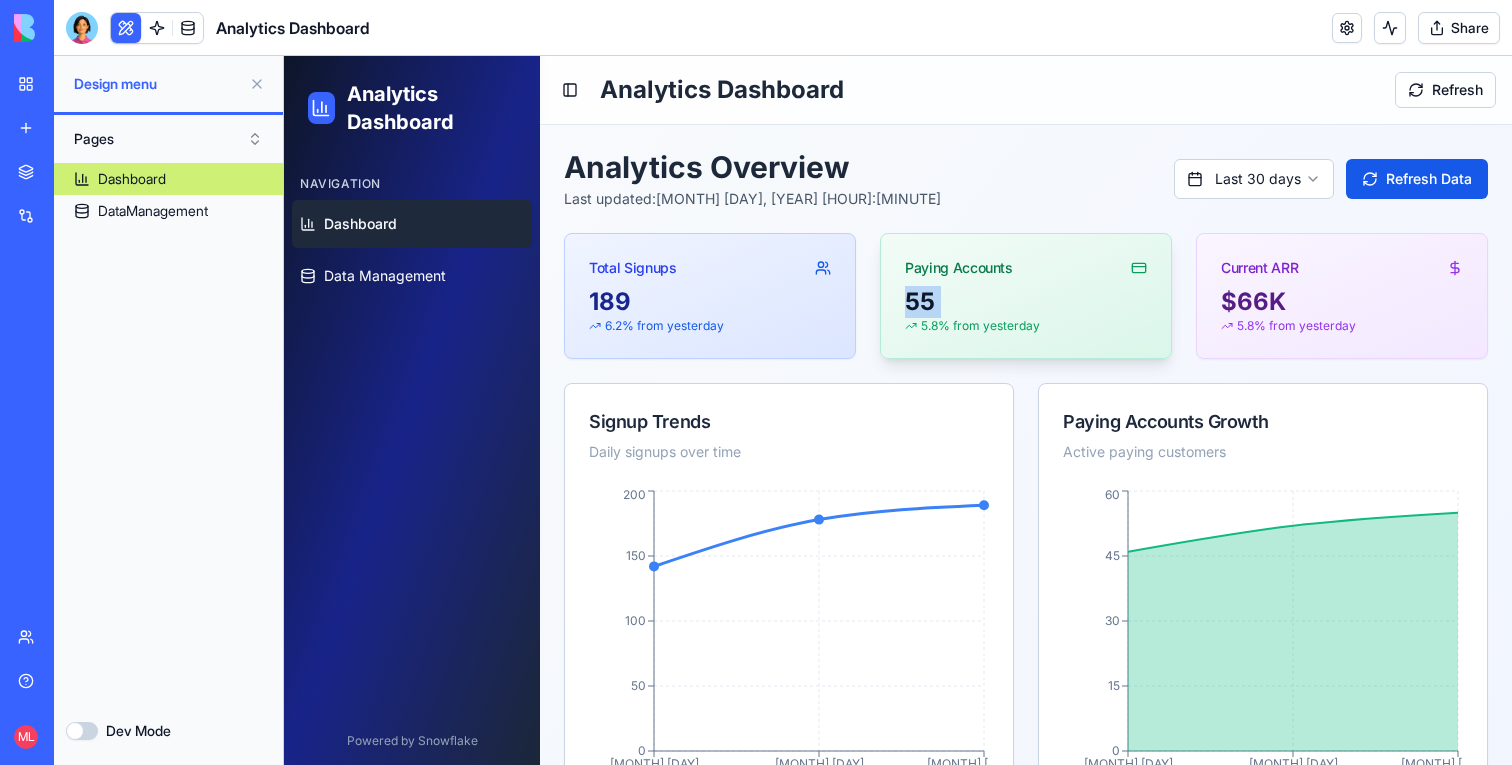 click on "55" at bounding box center (1026, 302) 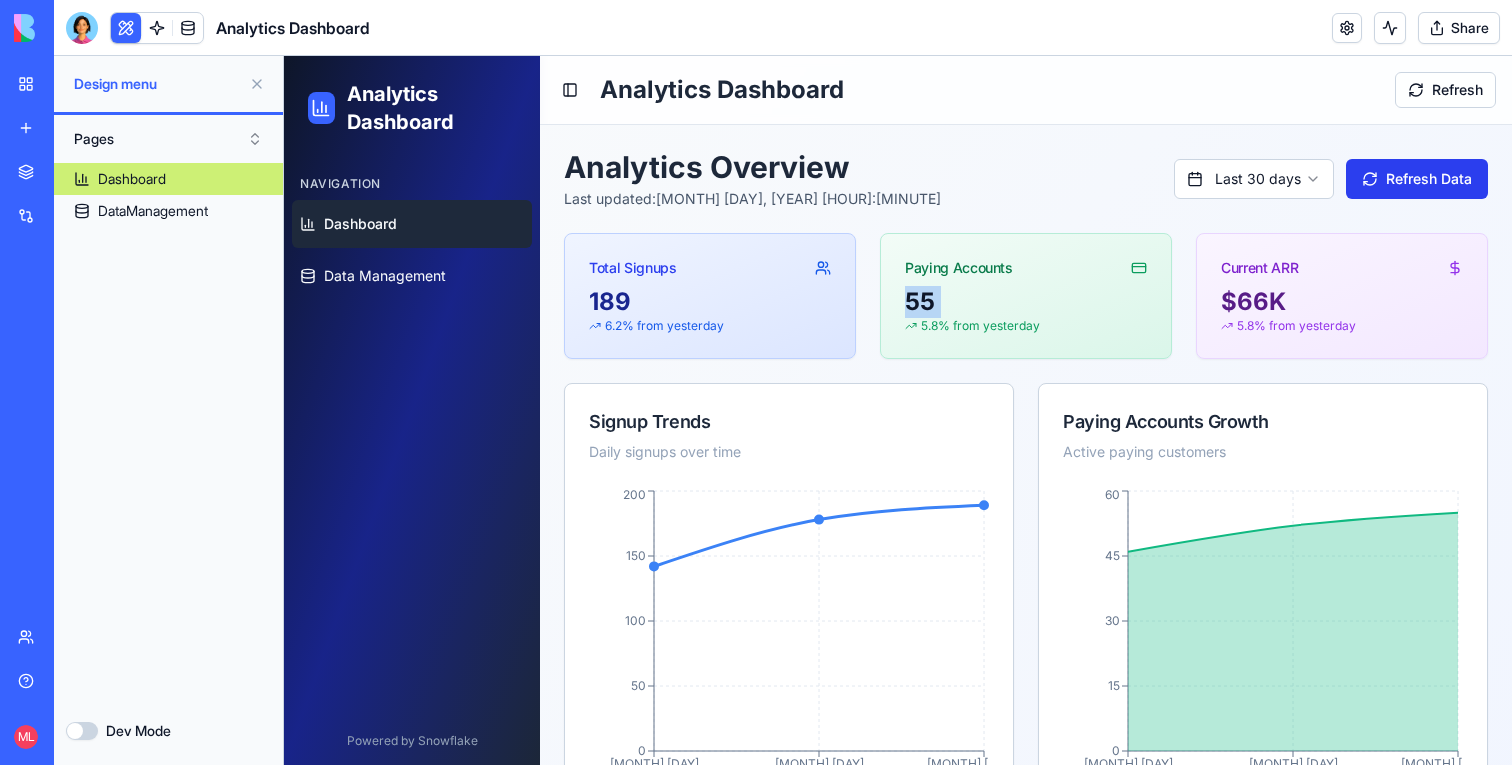 click on "Refresh Data" at bounding box center (1417, 179) 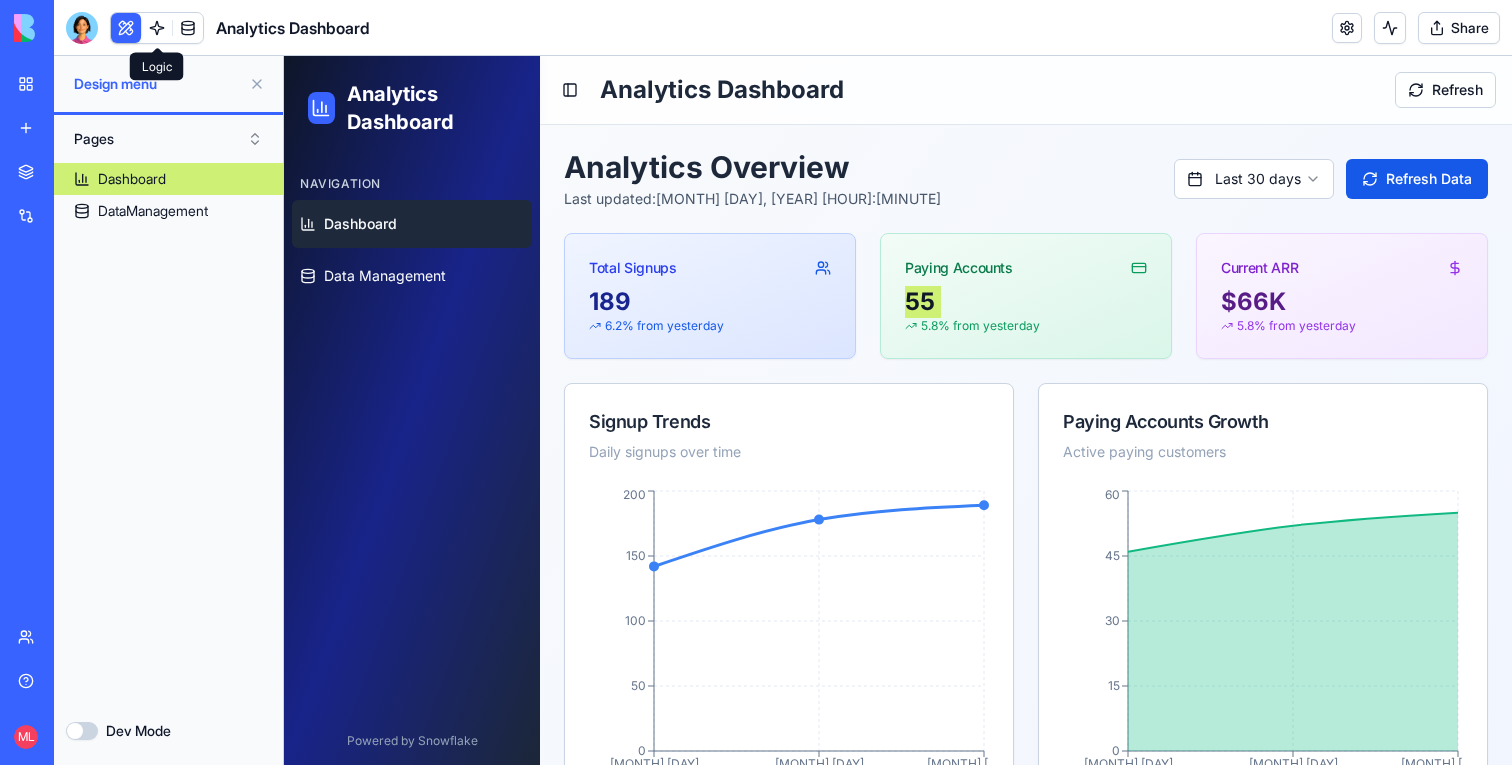 click at bounding box center [157, 28] 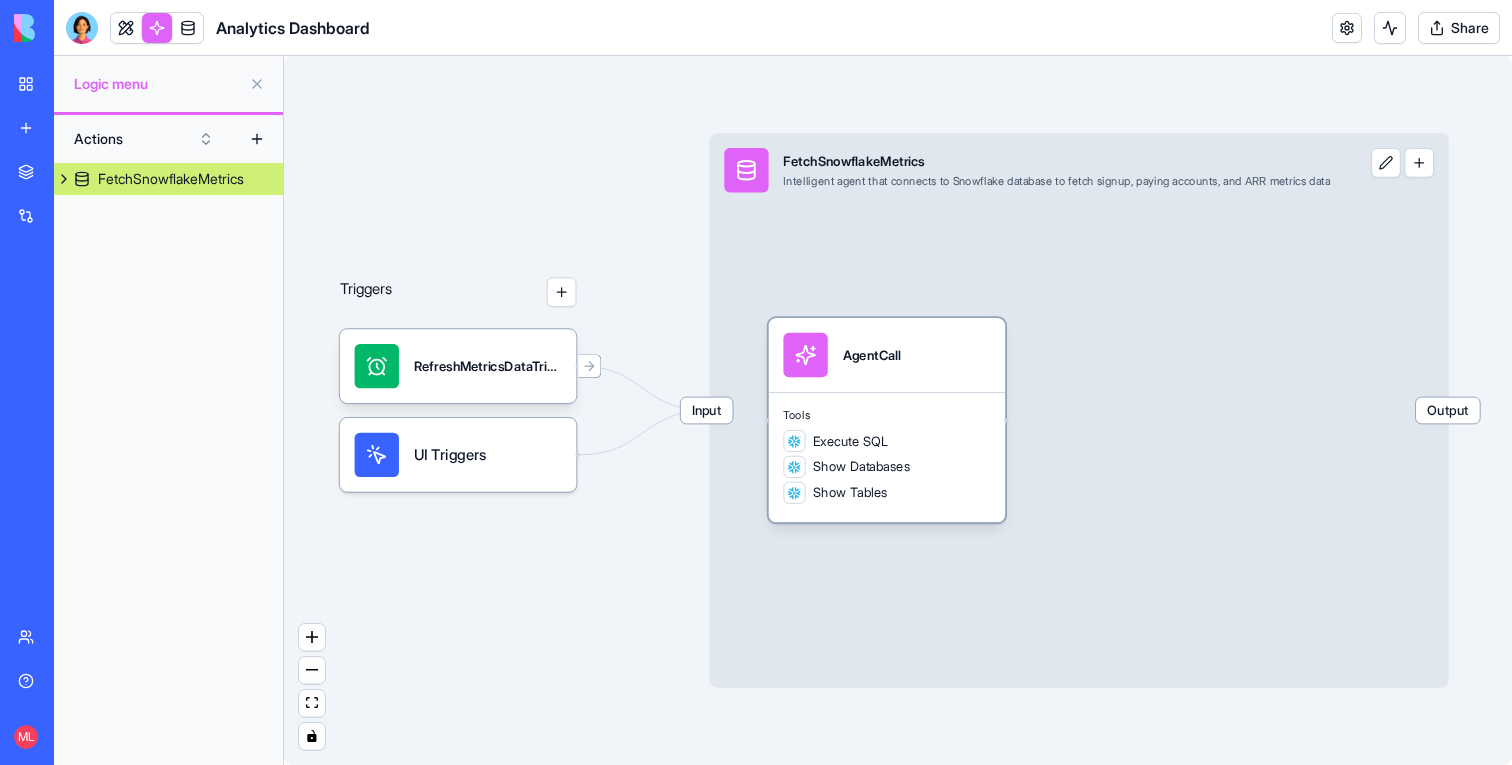 drag, startPoint x: 917, startPoint y: 455, endPoint x: 948, endPoint y: 455, distance: 31 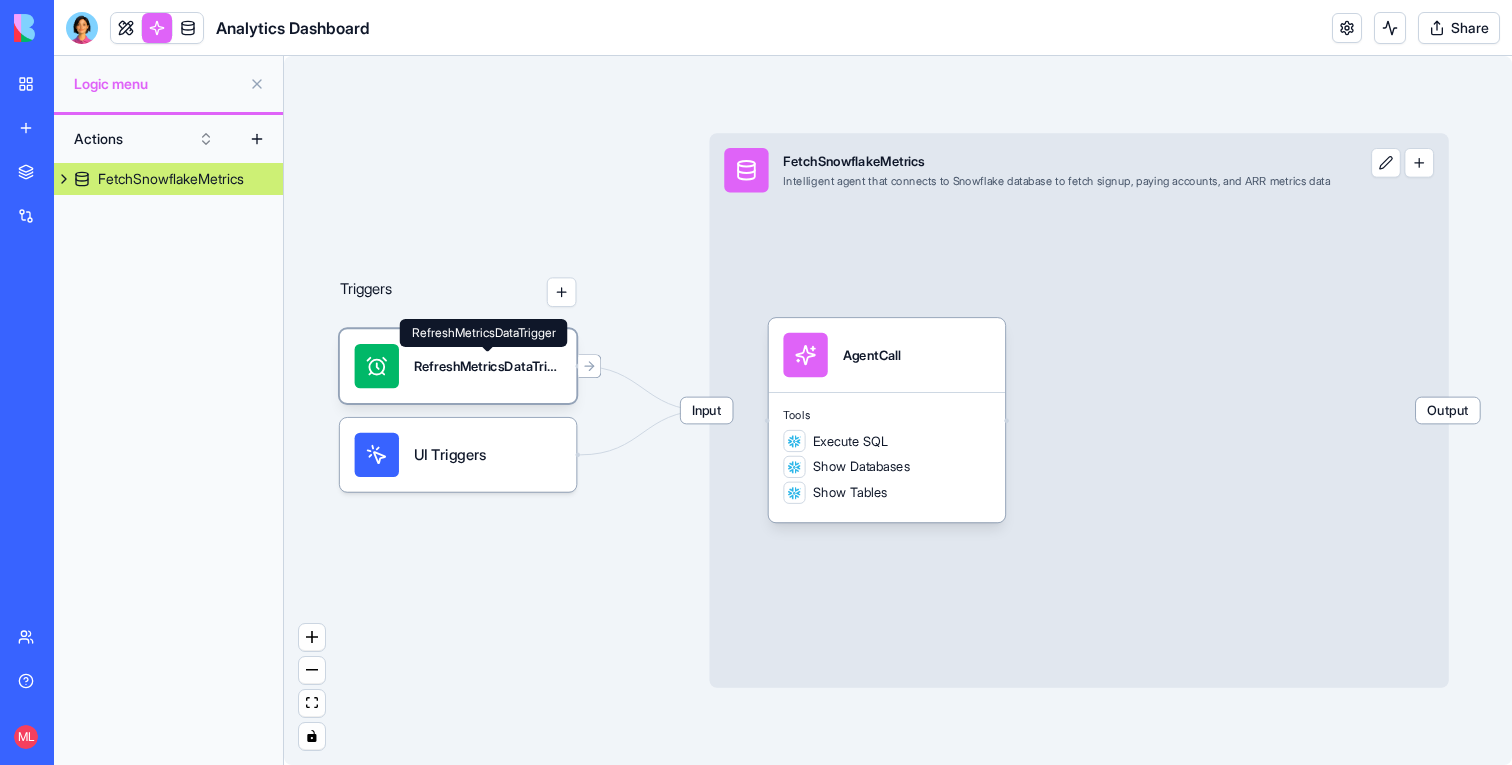 click on "RefreshMetricsDataTrigger" at bounding box center [488, 366] 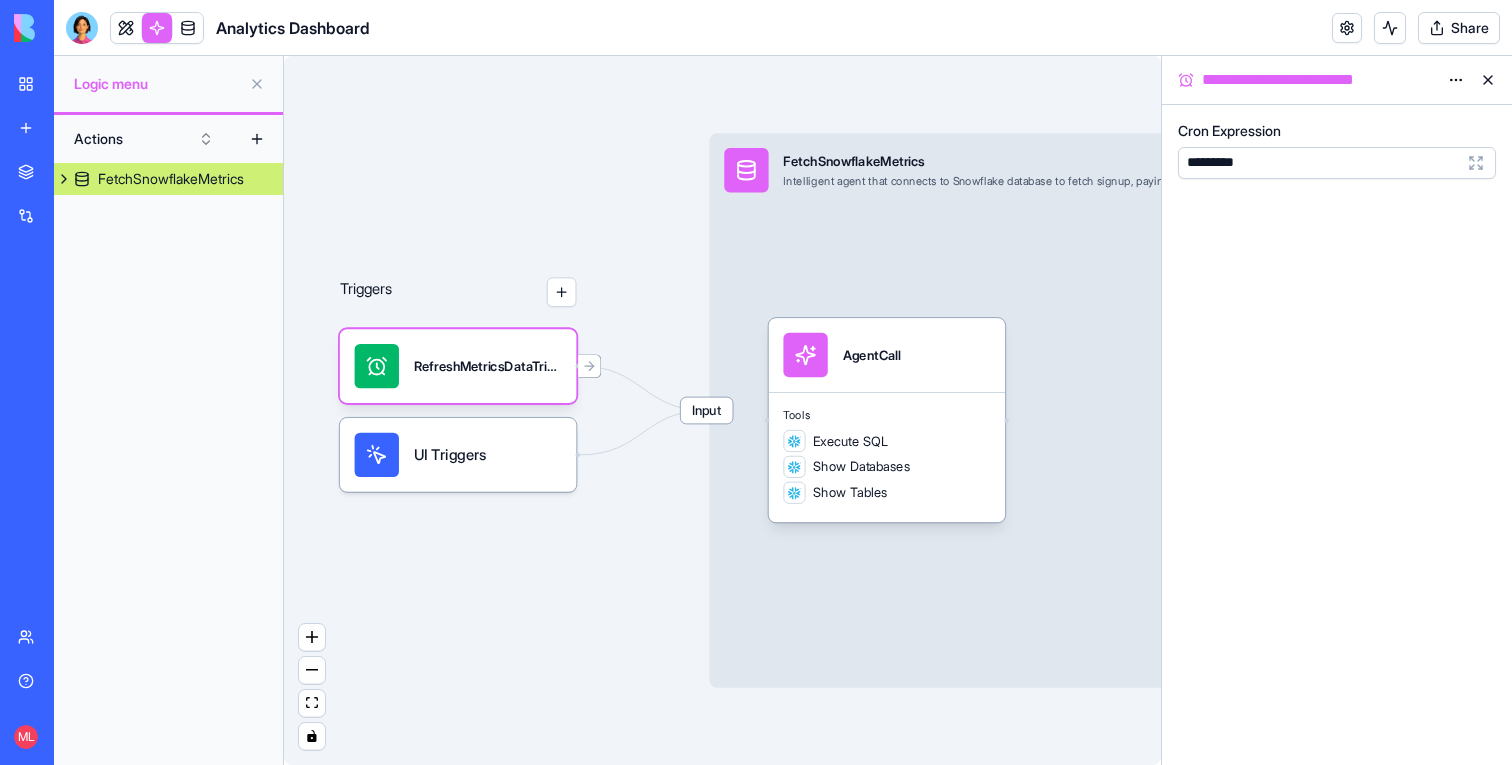 click on "UI Triggers" at bounding box center [458, 455] 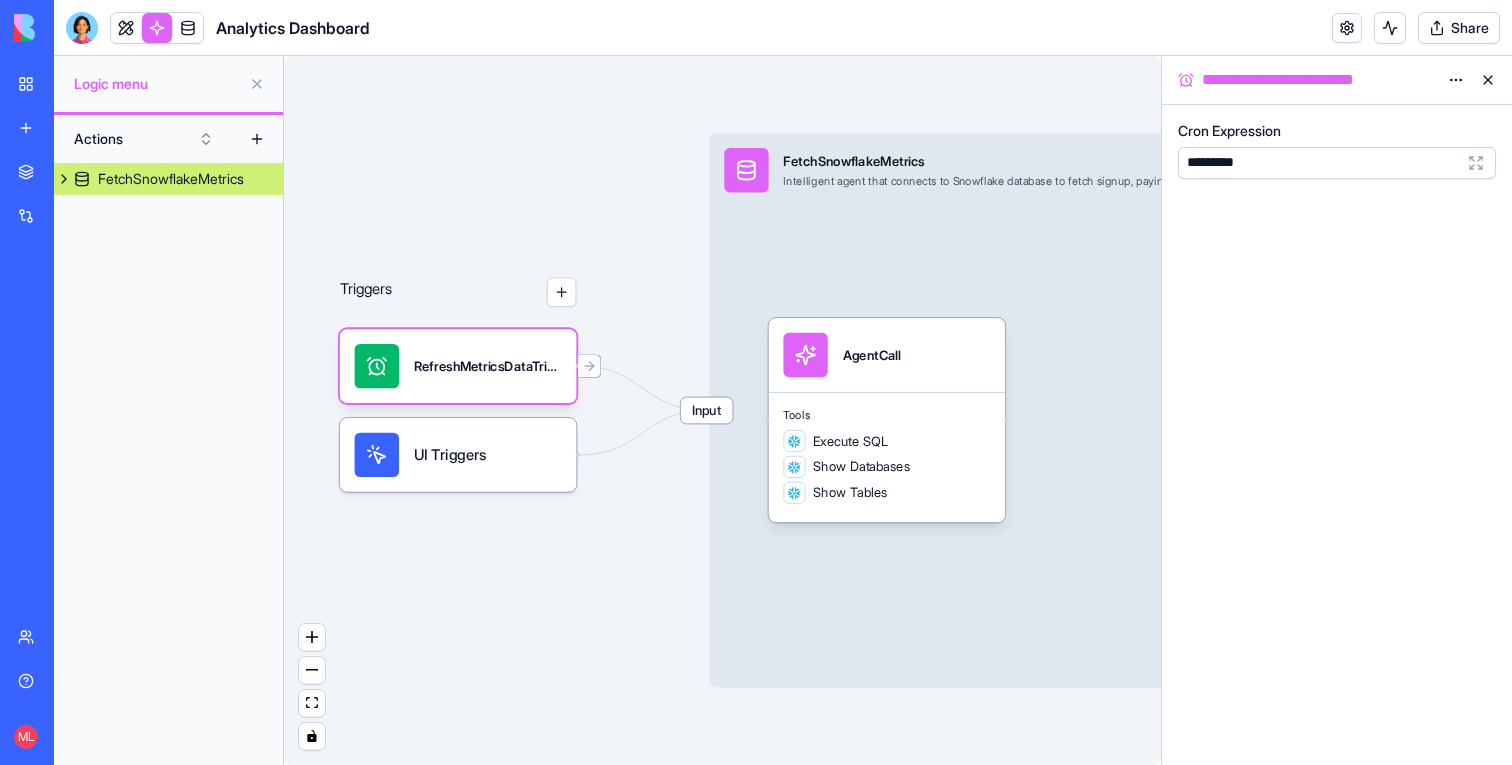 click on "UI Triggers" at bounding box center [458, 455] 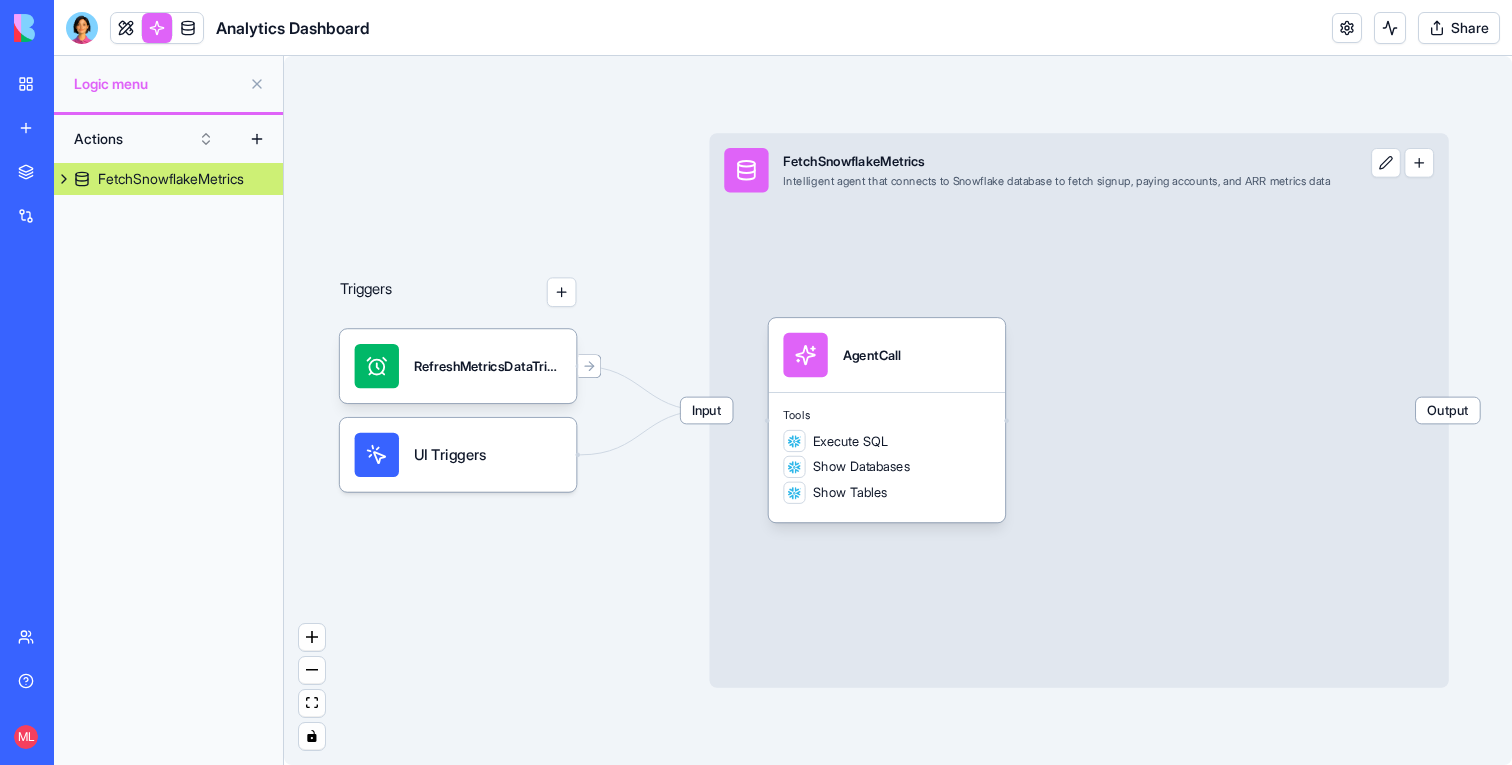 scroll, scrollTop: 0, scrollLeft: 0, axis: both 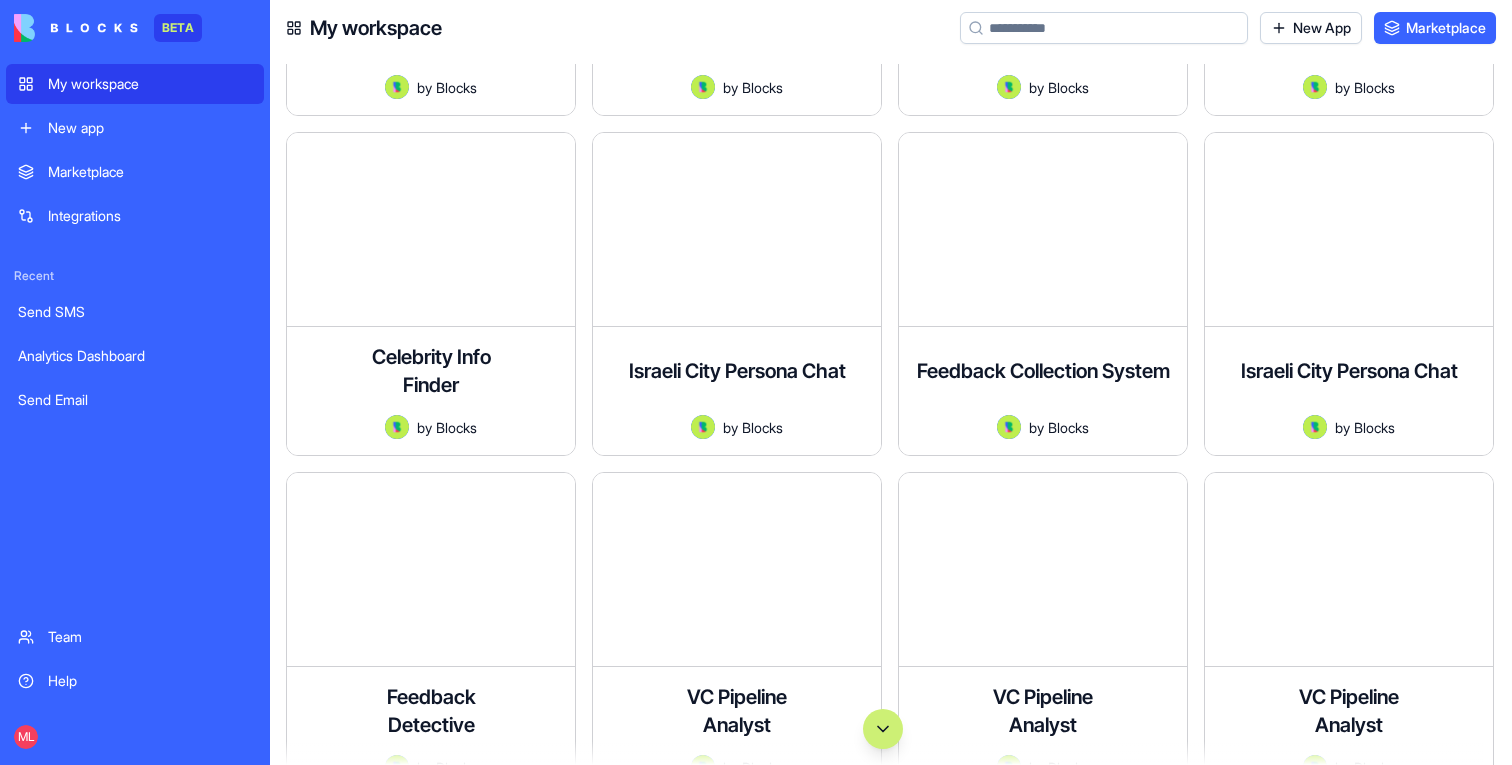 click at bounding box center [883, 729] 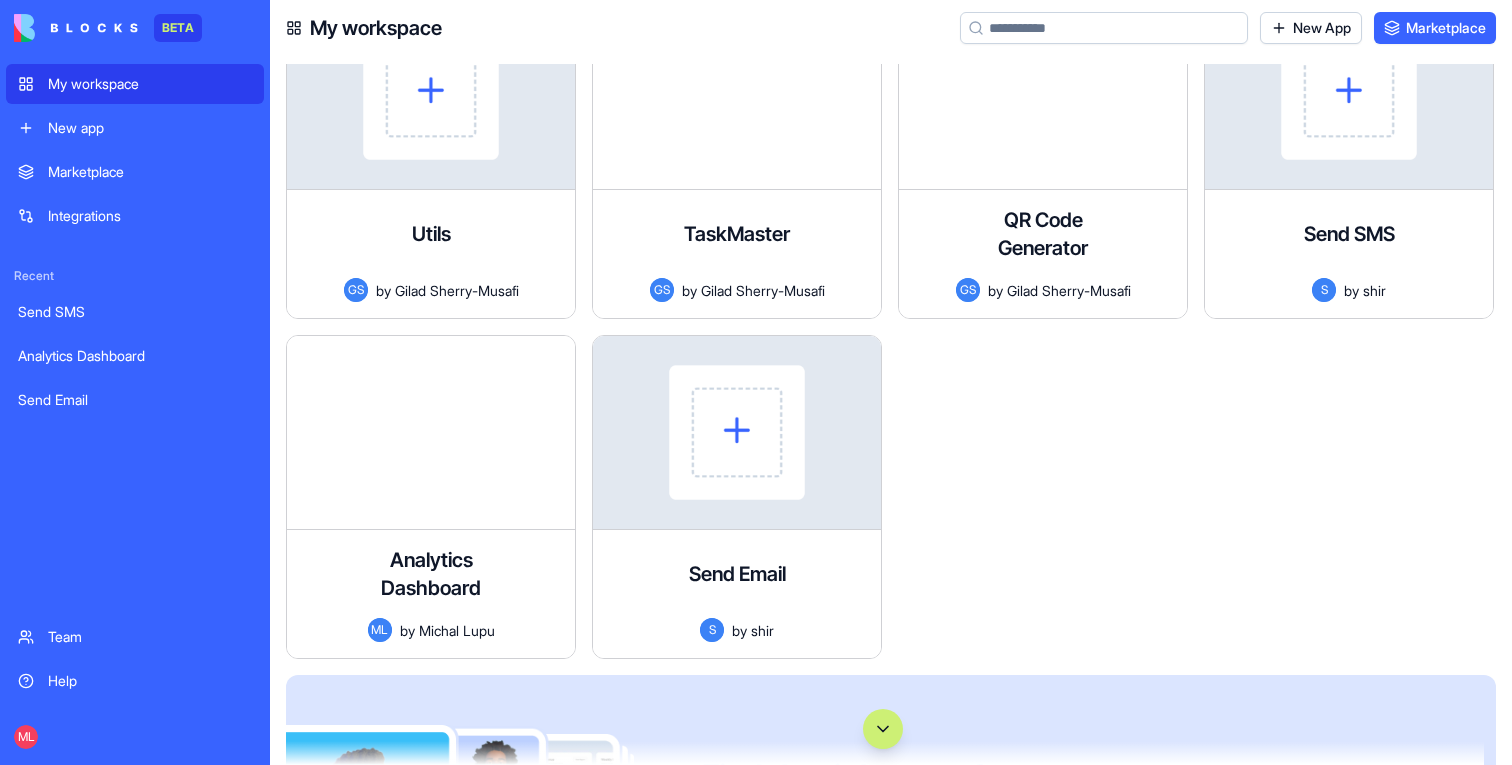 scroll, scrollTop: 135379, scrollLeft: 0, axis: vertical 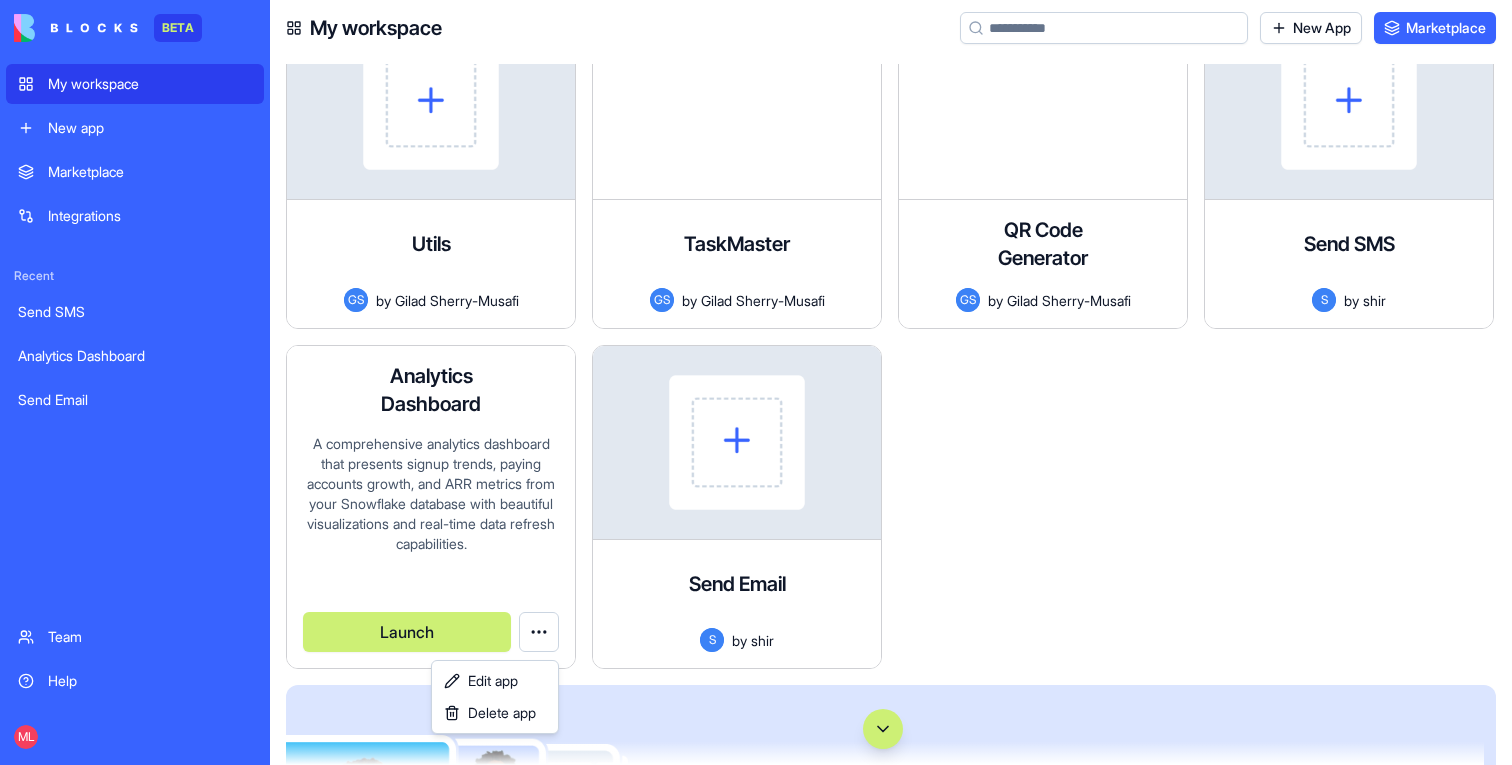 click on "BETA My workspace New app Marketplace Integrations Recent Send SMS Analytics Dashboard Send Email Team Help ML My workspace New App Marketplace Customer Portal A beautiful, mobile-first customer portal that provides customers with easy access to their orders, support tickets, and profile management in a professional yet impressive interface. by [NAME] [LAST] Launch Smart AI To-Do List An intelligent task management app that automatically enhances every task you create with AI-powered title improvements, smart subtask generation, and calculated deadlines by [NAME] [LAST] Launch Facebook Campaign Tracker A comprehensive tracking system to manage and monitor Facebook advertising campaigns with performance analytics and AI-powered insights RS by [NAME] [LAST] Launch Smart Image Analyzer Upload images and get AI-powered analysis with detailed insights, tags, and confidence scores DN by [NAME] [LAST] Launch Utils Start with a blank canvas and make it your own. GS by [NAME] [LAST] Launch TaskMaster GS by Launch S" at bounding box center (756, 382) 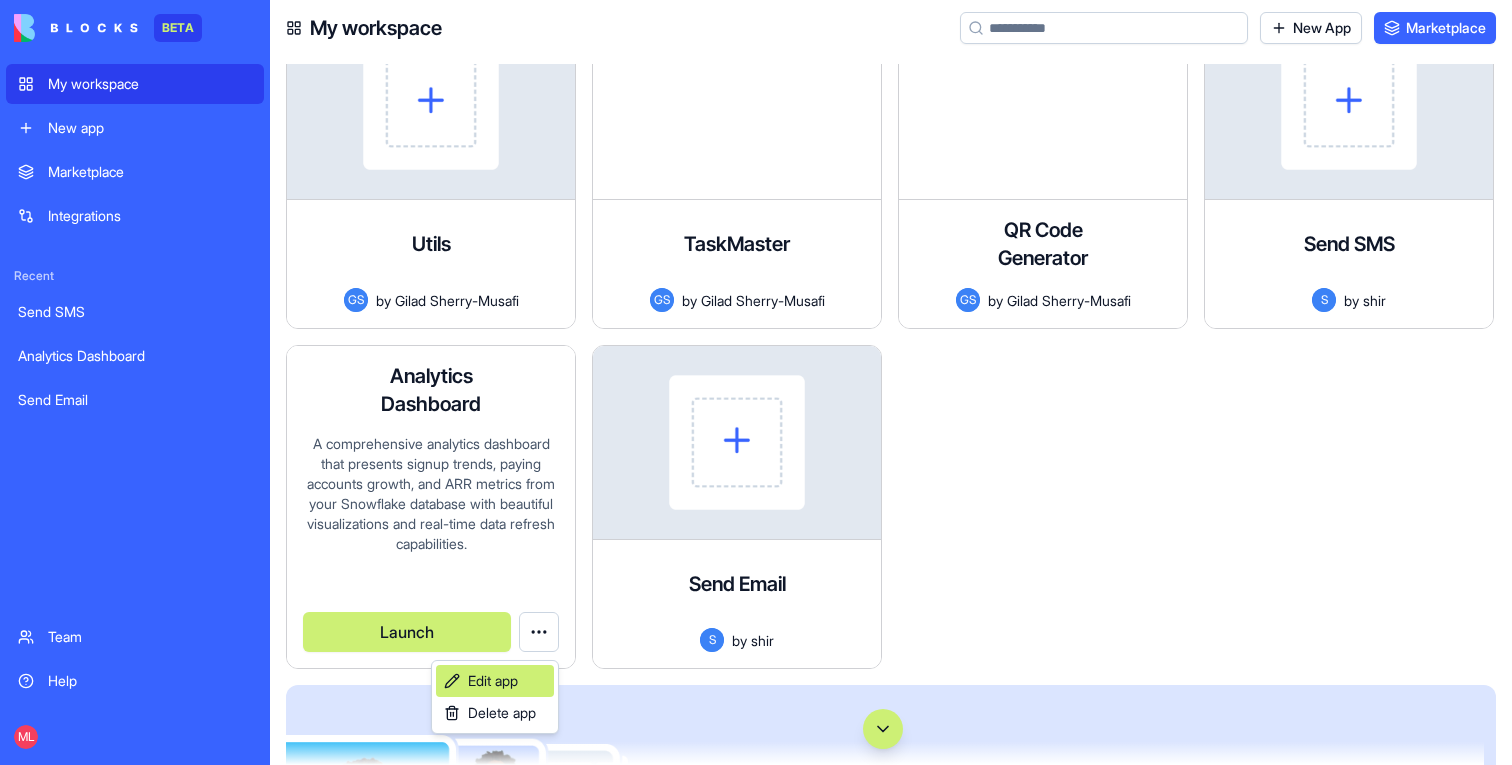 click on "Edit app" at bounding box center [495, 681] 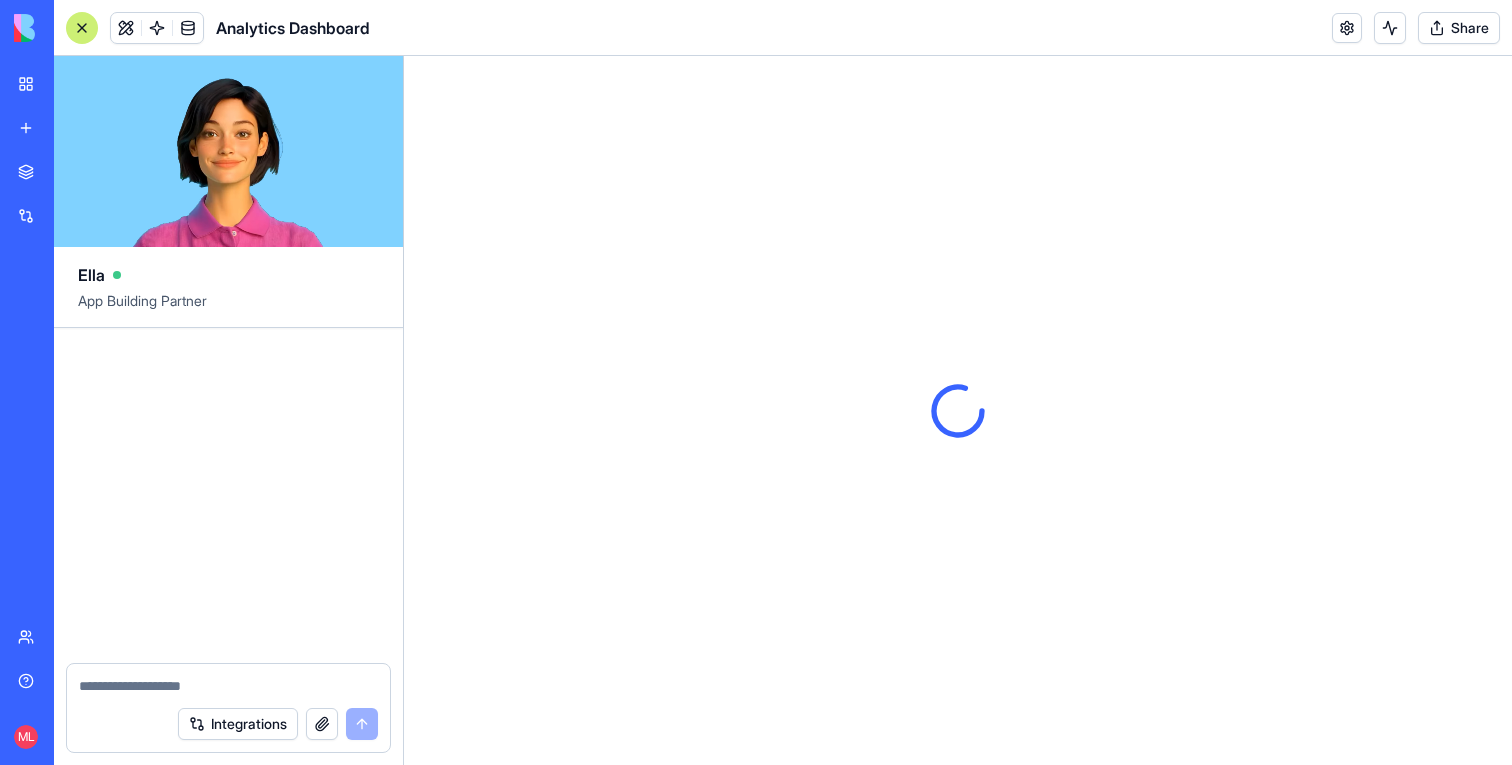scroll, scrollTop: 1753, scrollLeft: 0, axis: vertical 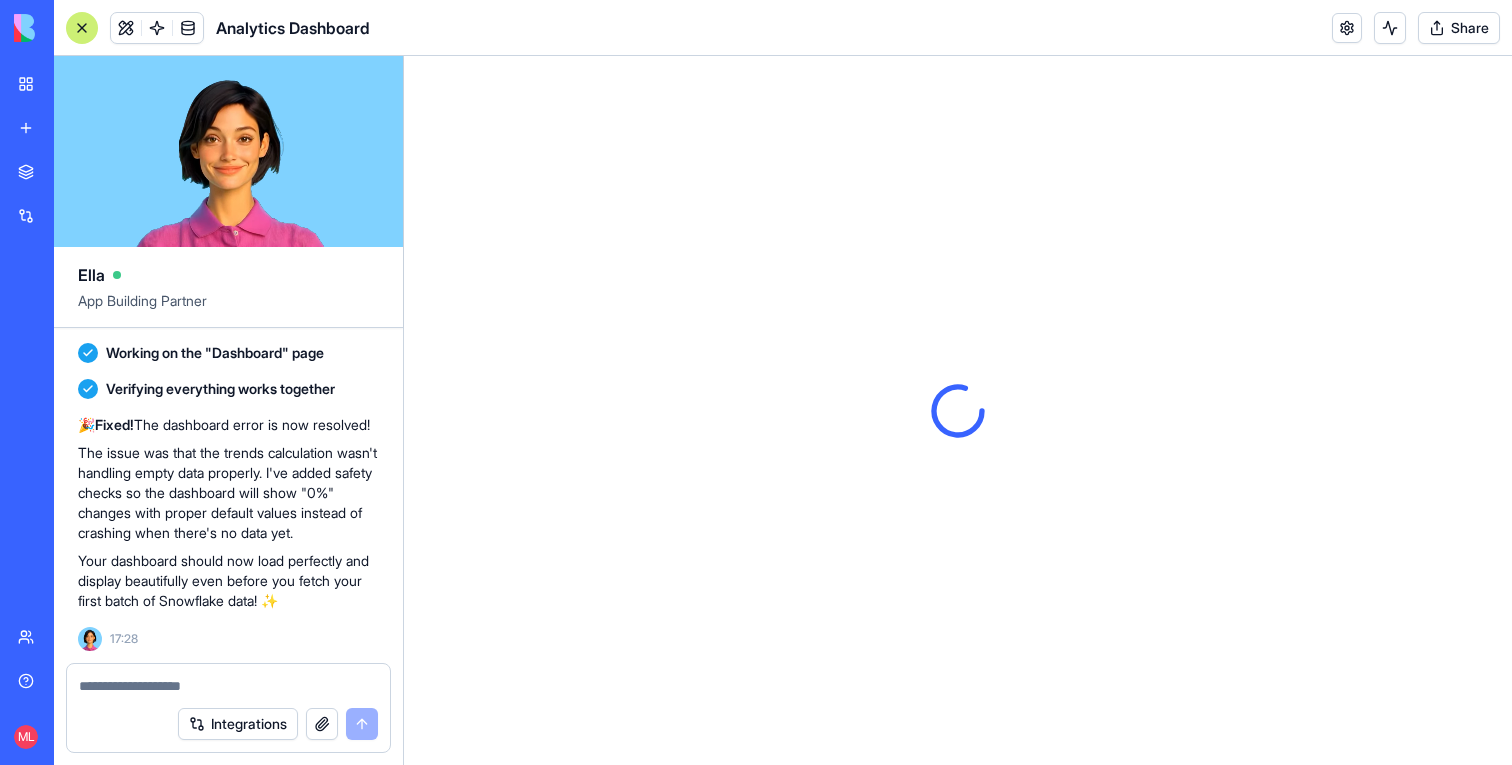 click at bounding box center [958, 410] 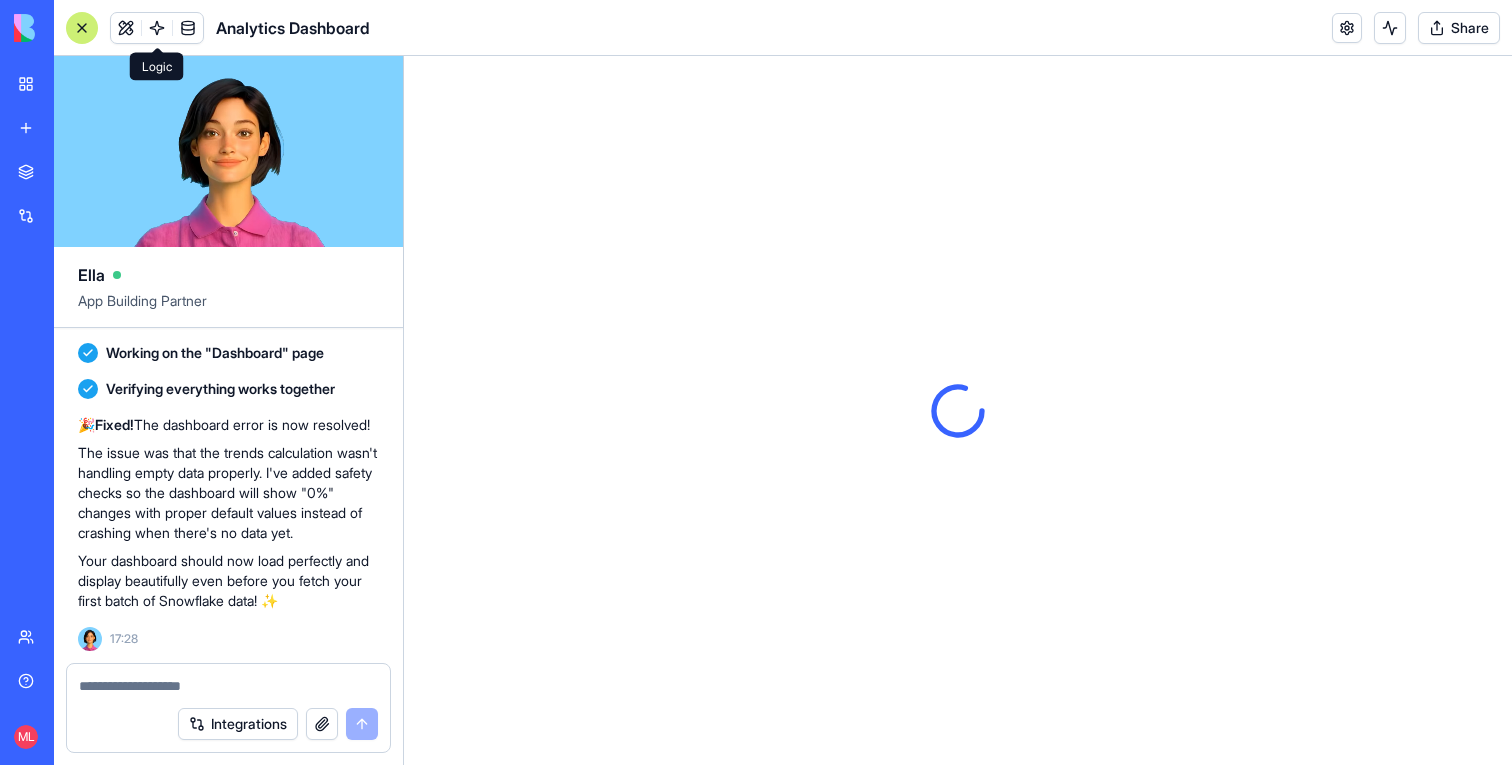 click at bounding box center [157, 28] 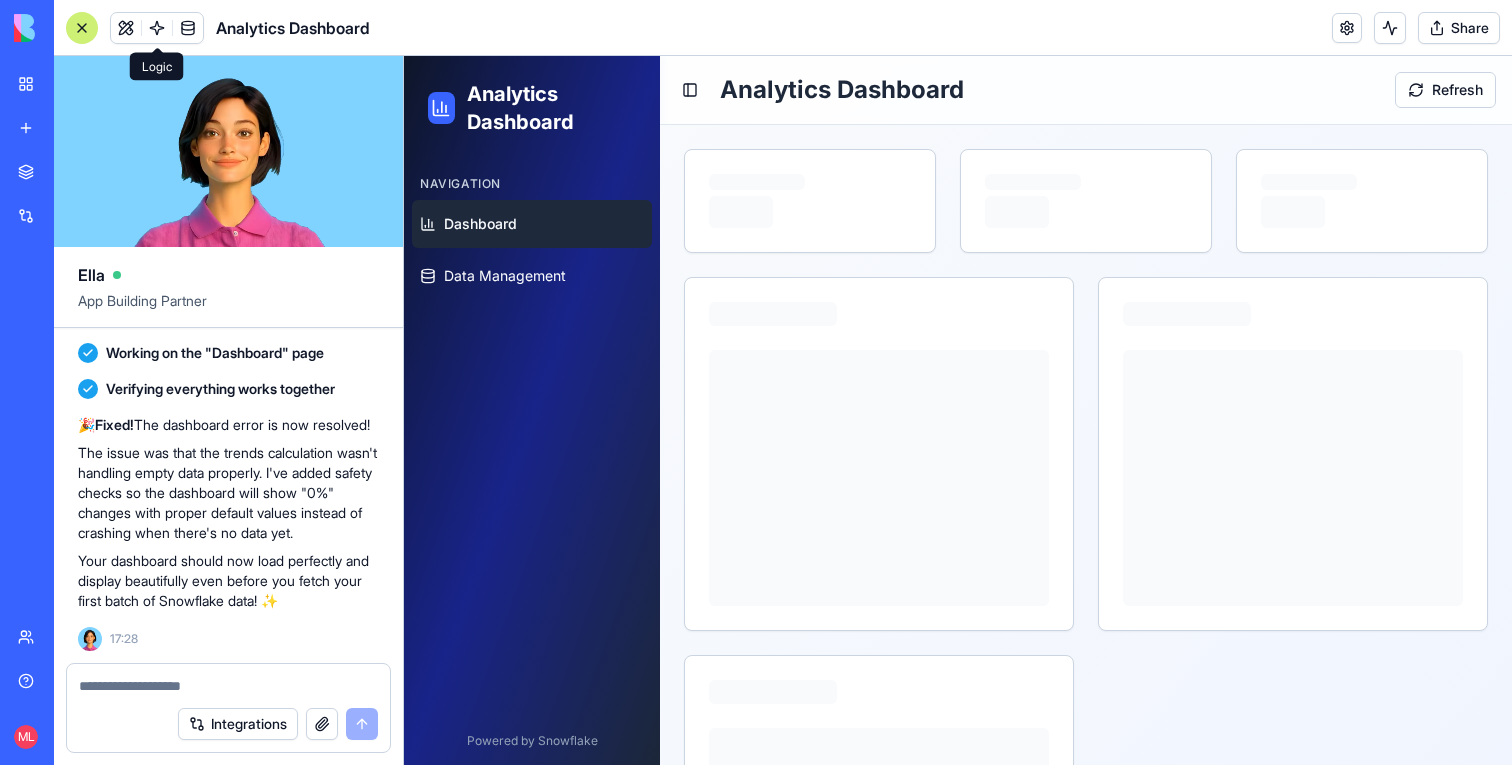 click at bounding box center (157, 28) 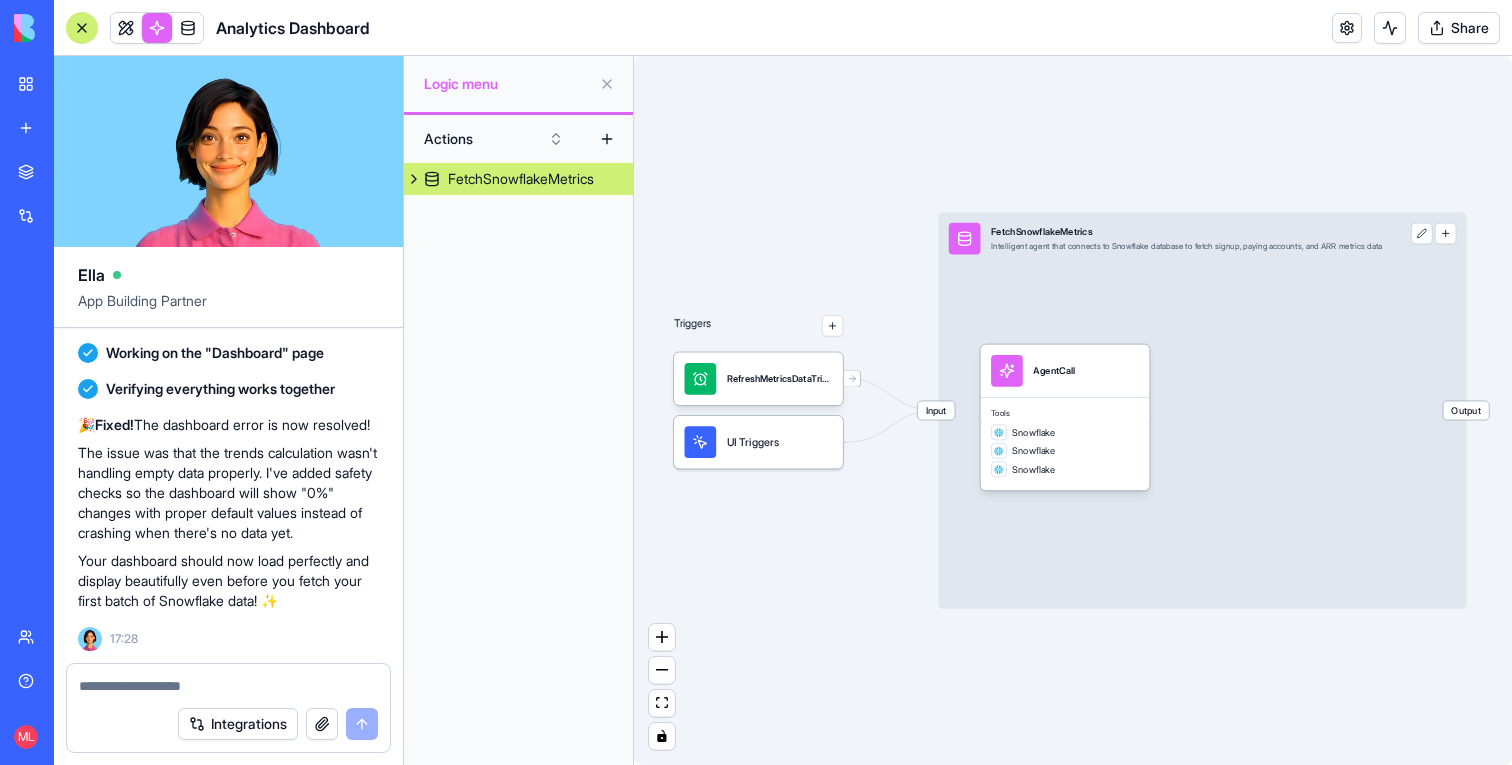 click at bounding box center [157, 28] 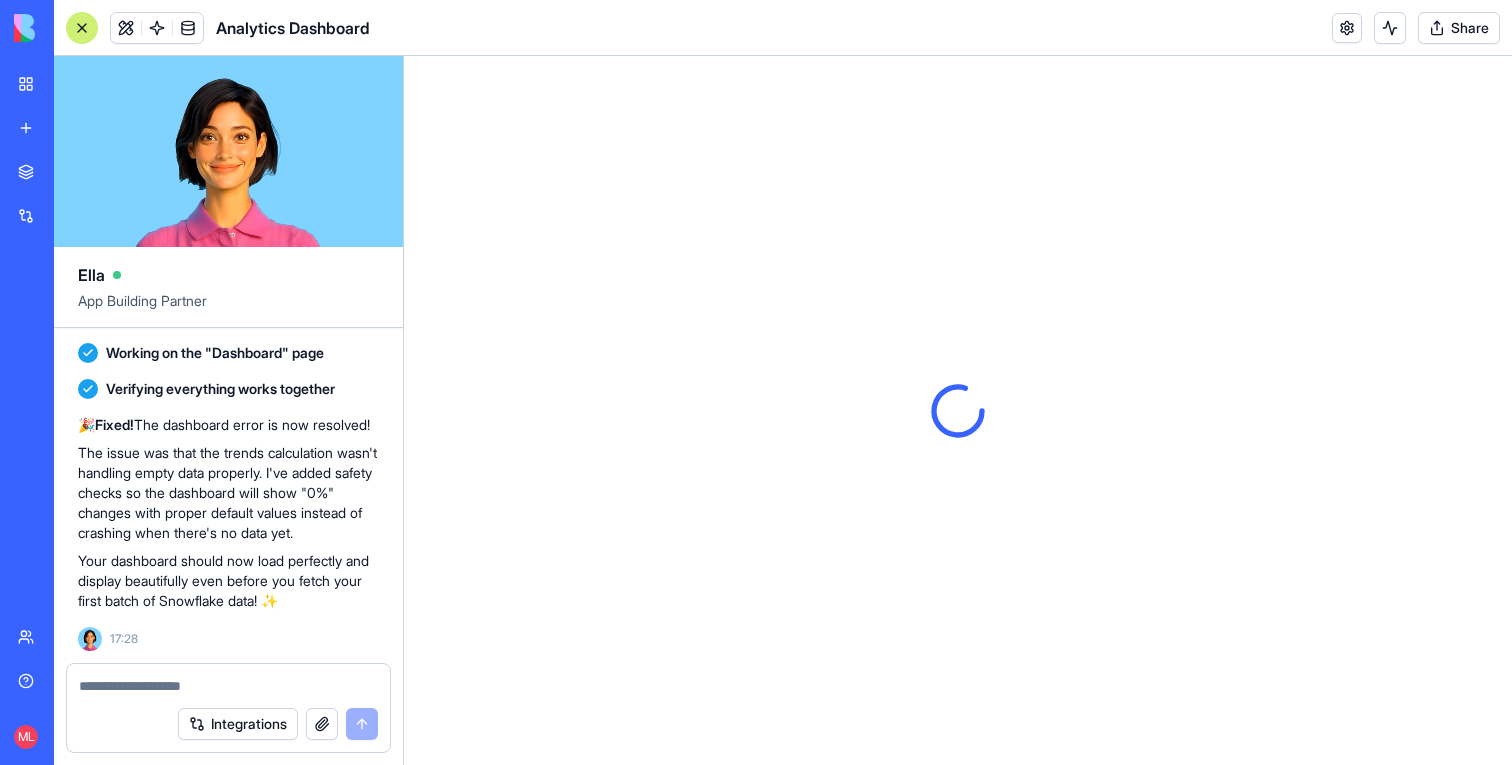 scroll, scrollTop: 0, scrollLeft: 0, axis: both 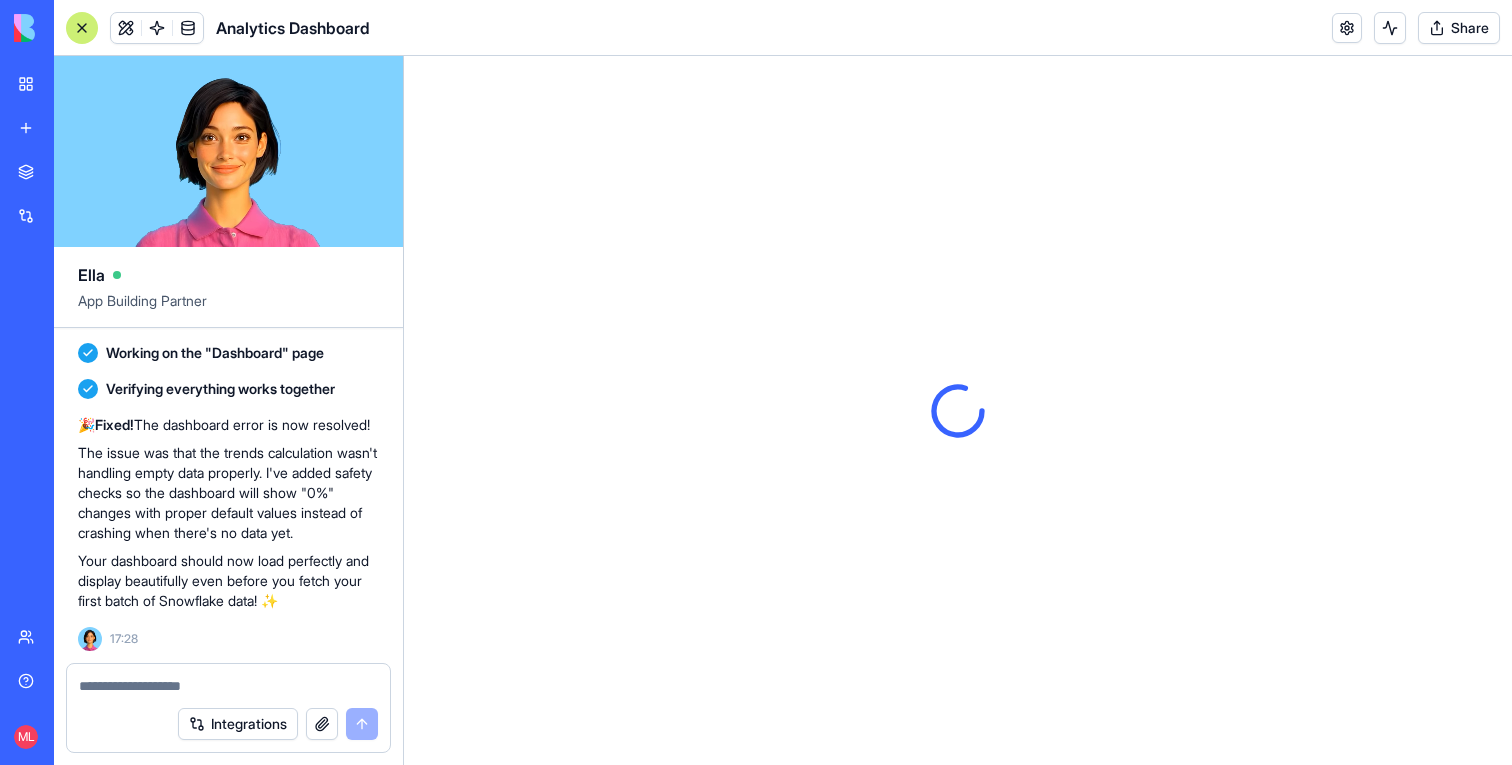 click at bounding box center (157, 28) 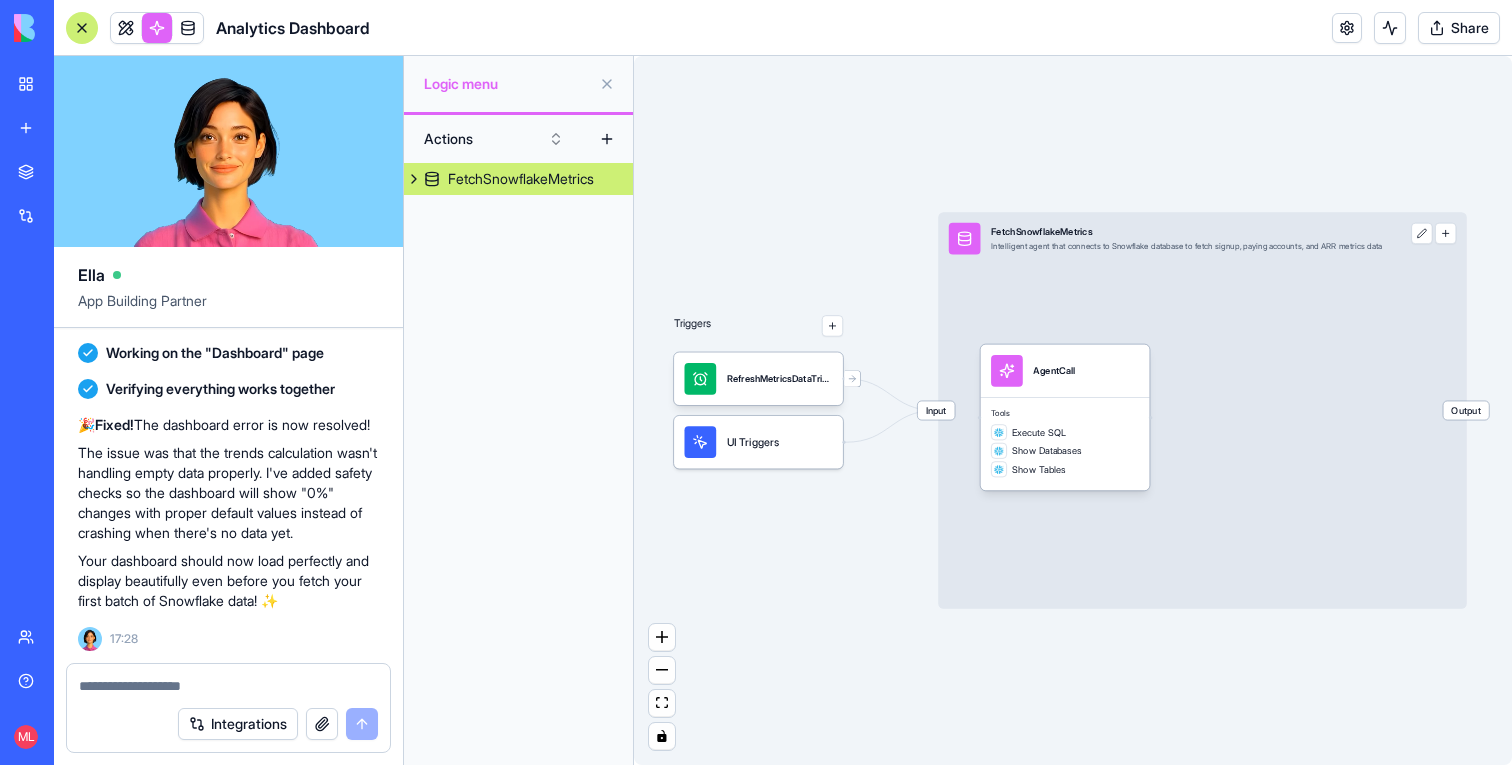 click at bounding box center [157, 28] 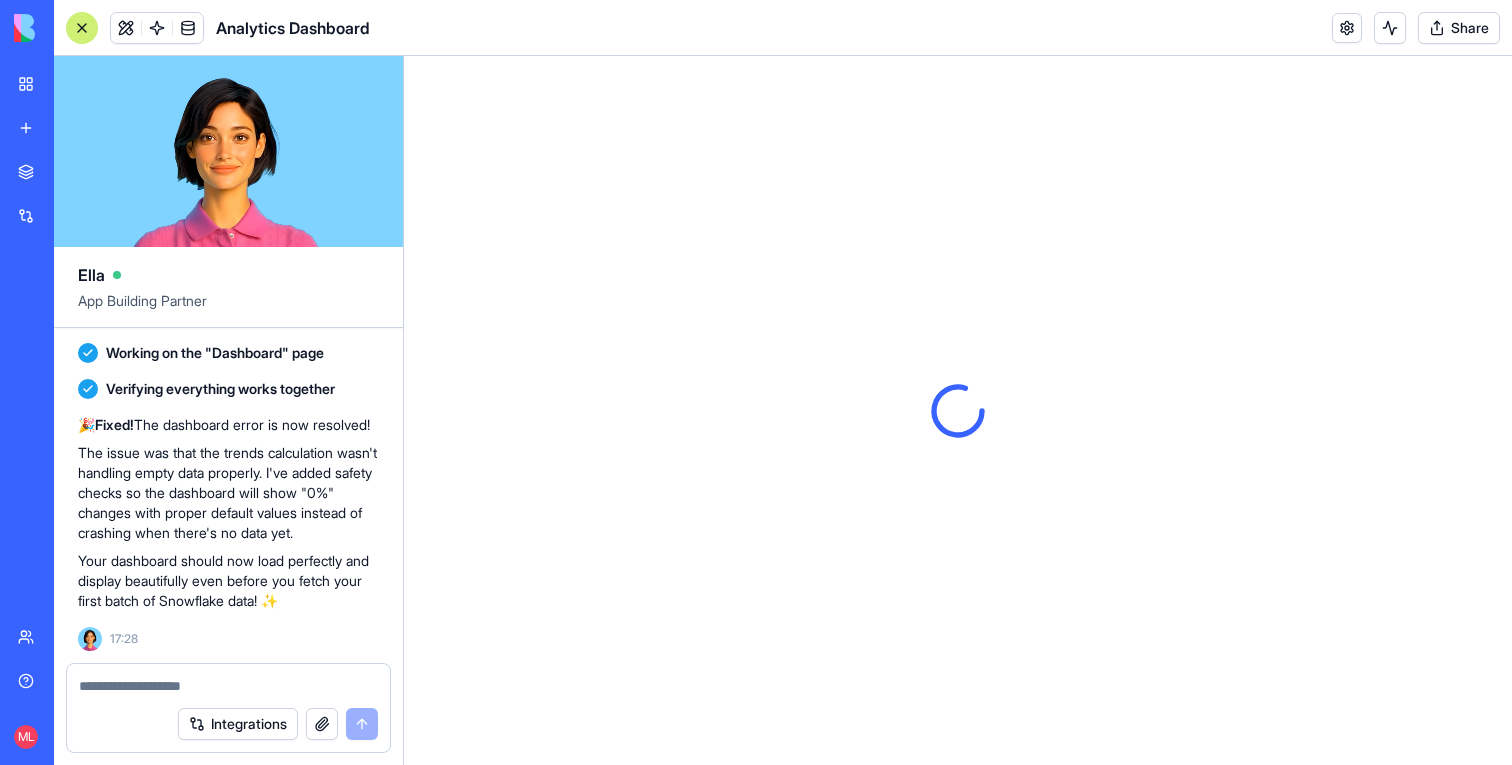 scroll, scrollTop: 0, scrollLeft: 0, axis: both 